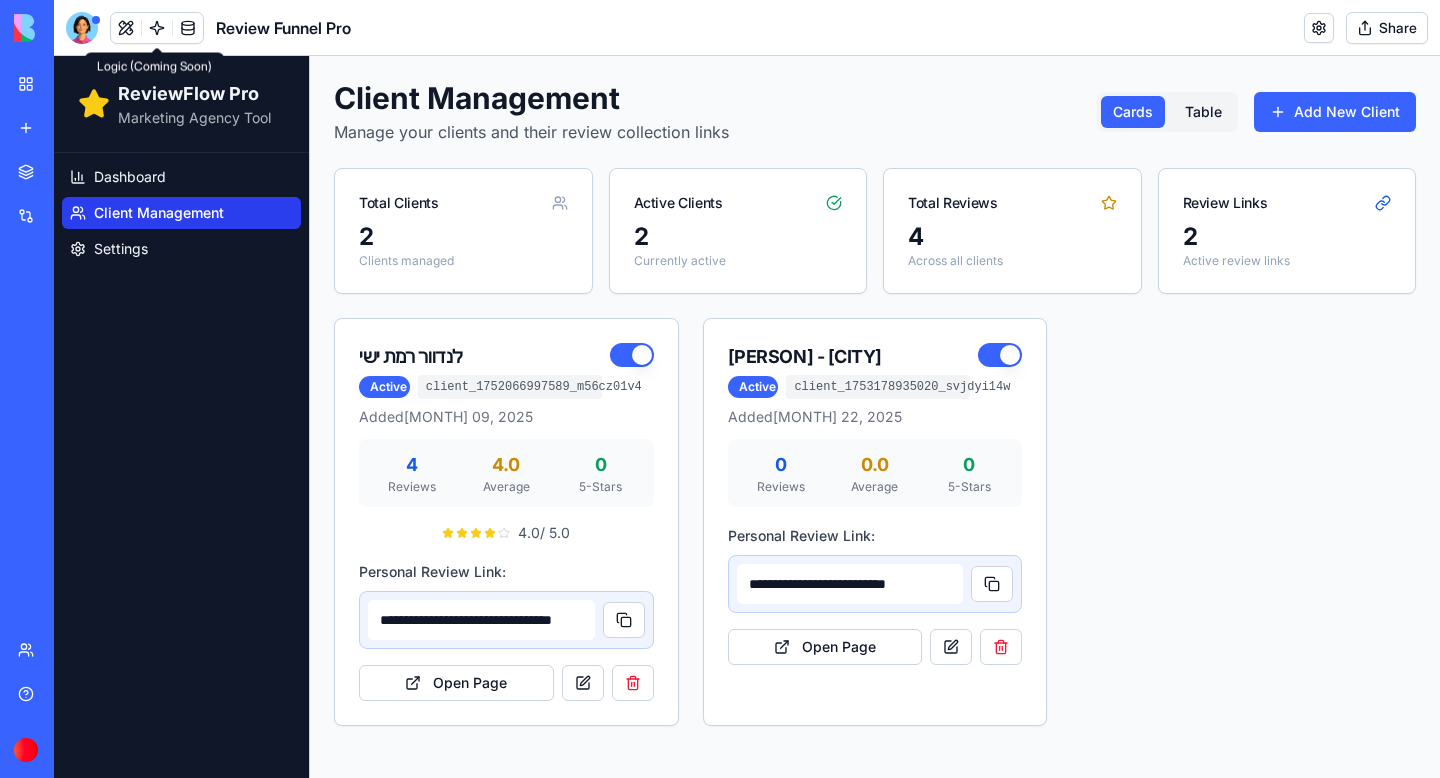 scroll, scrollTop: 0, scrollLeft: 0, axis: both 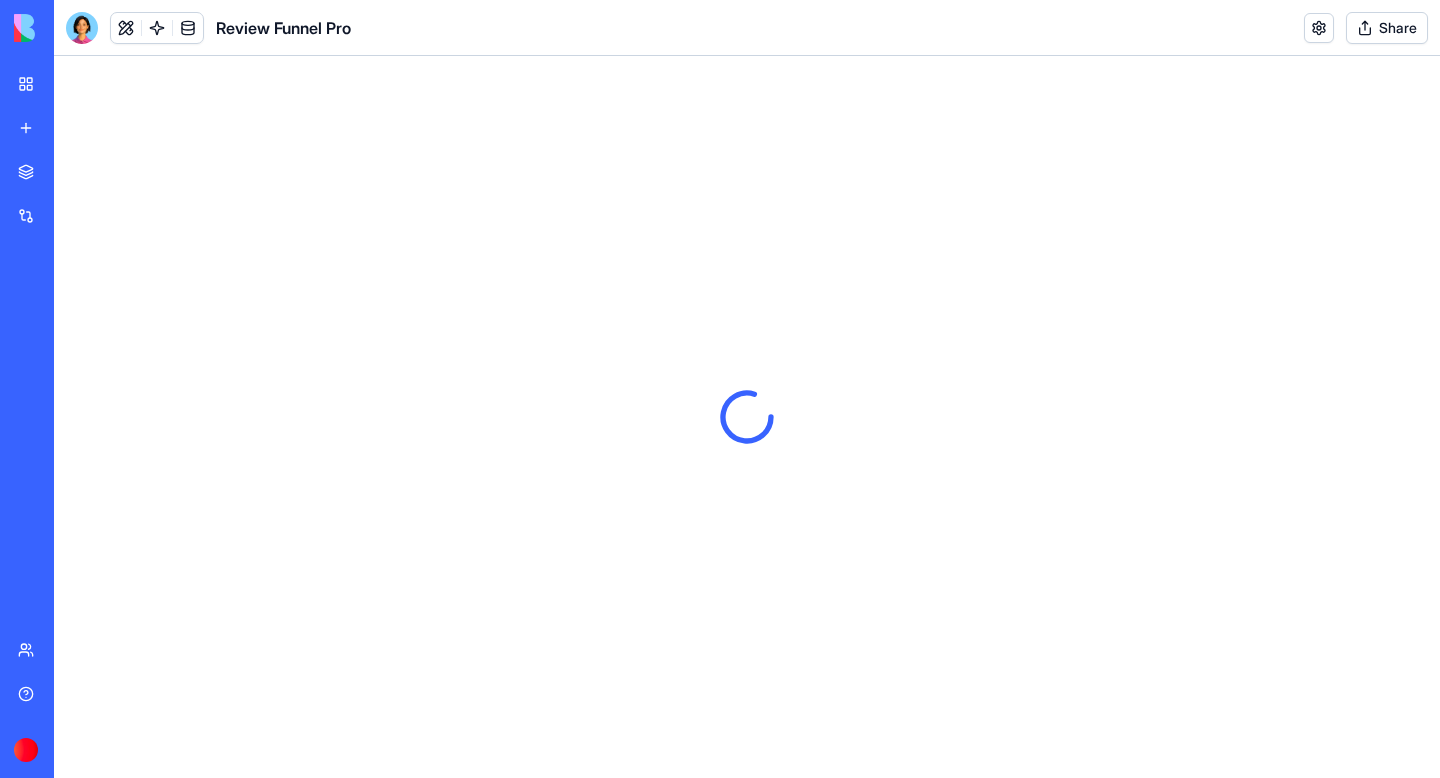 type on "**********" 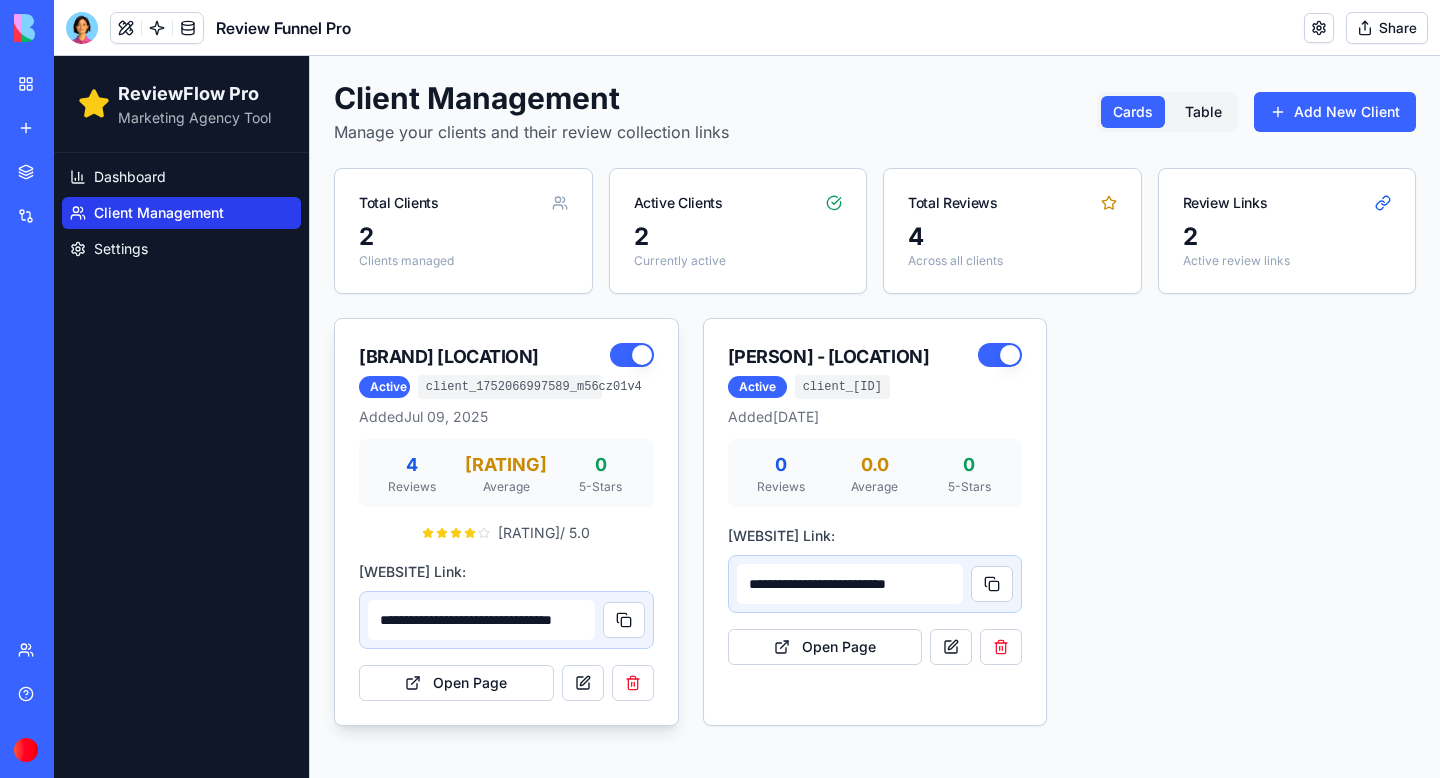 click on "4" at bounding box center [412, 465] 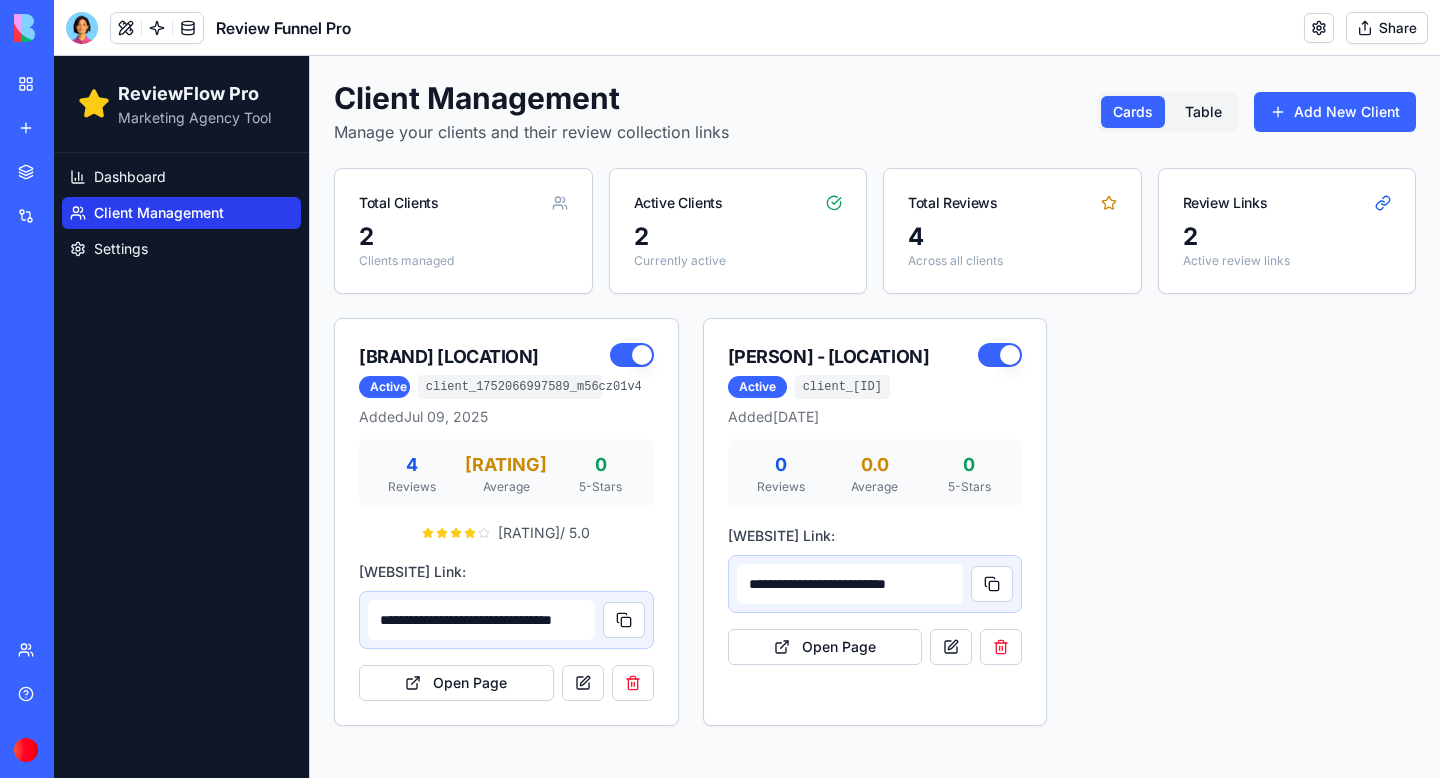 click on "Client Management" at bounding box center [159, 213] 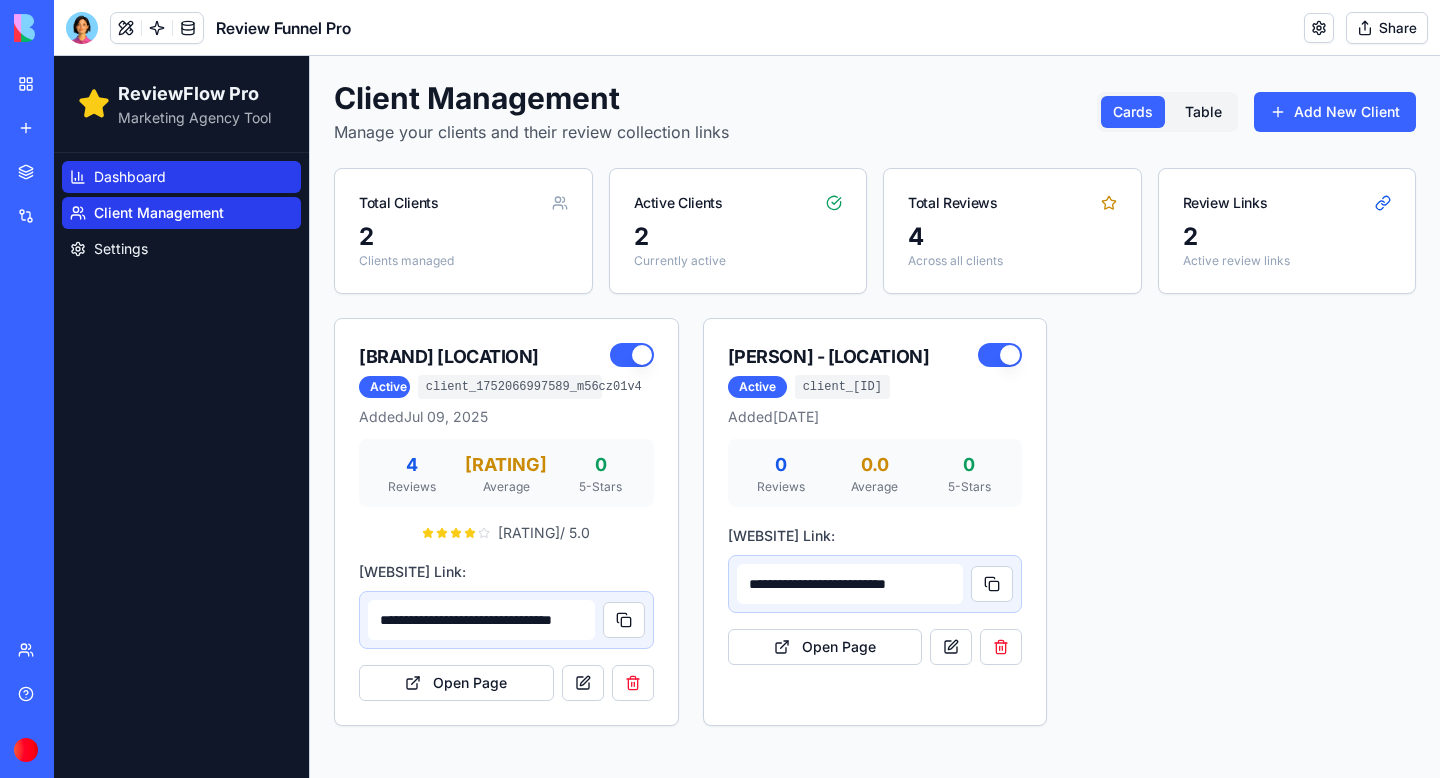 click on "Dashboard" at bounding box center (130, 177) 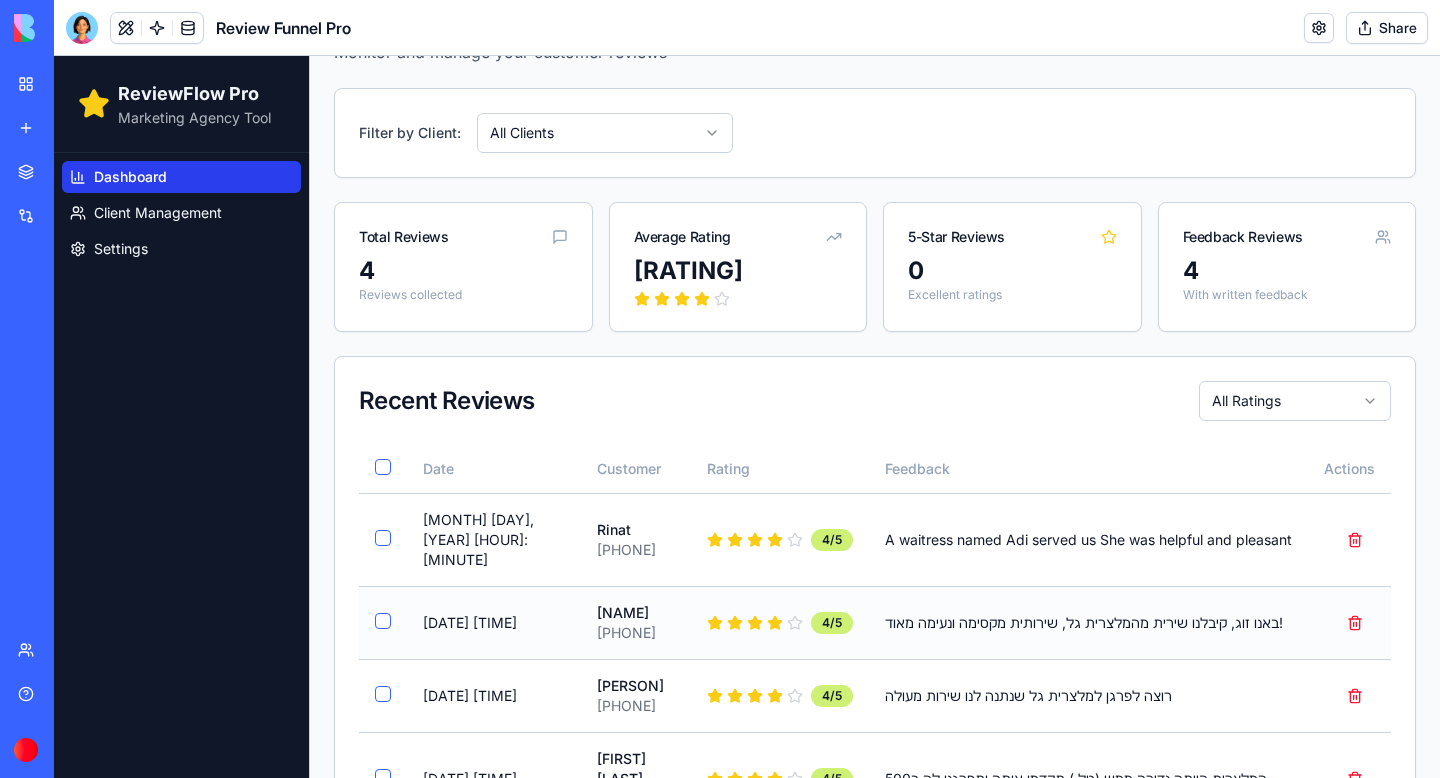 scroll, scrollTop: 135, scrollLeft: 0, axis: vertical 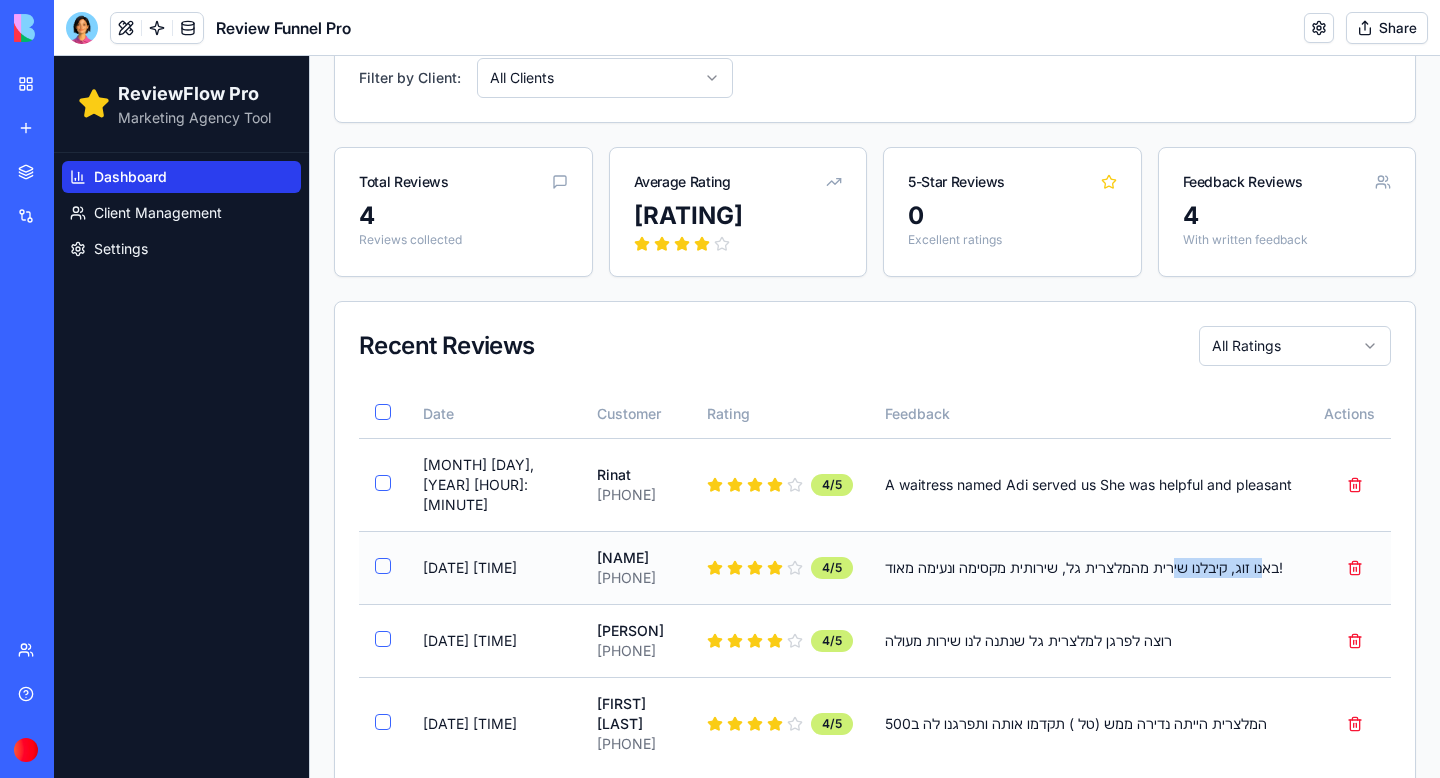 drag, startPoint x: 1277, startPoint y: 549, endPoint x: 1180, endPoint y: 543, distance: 97.18539 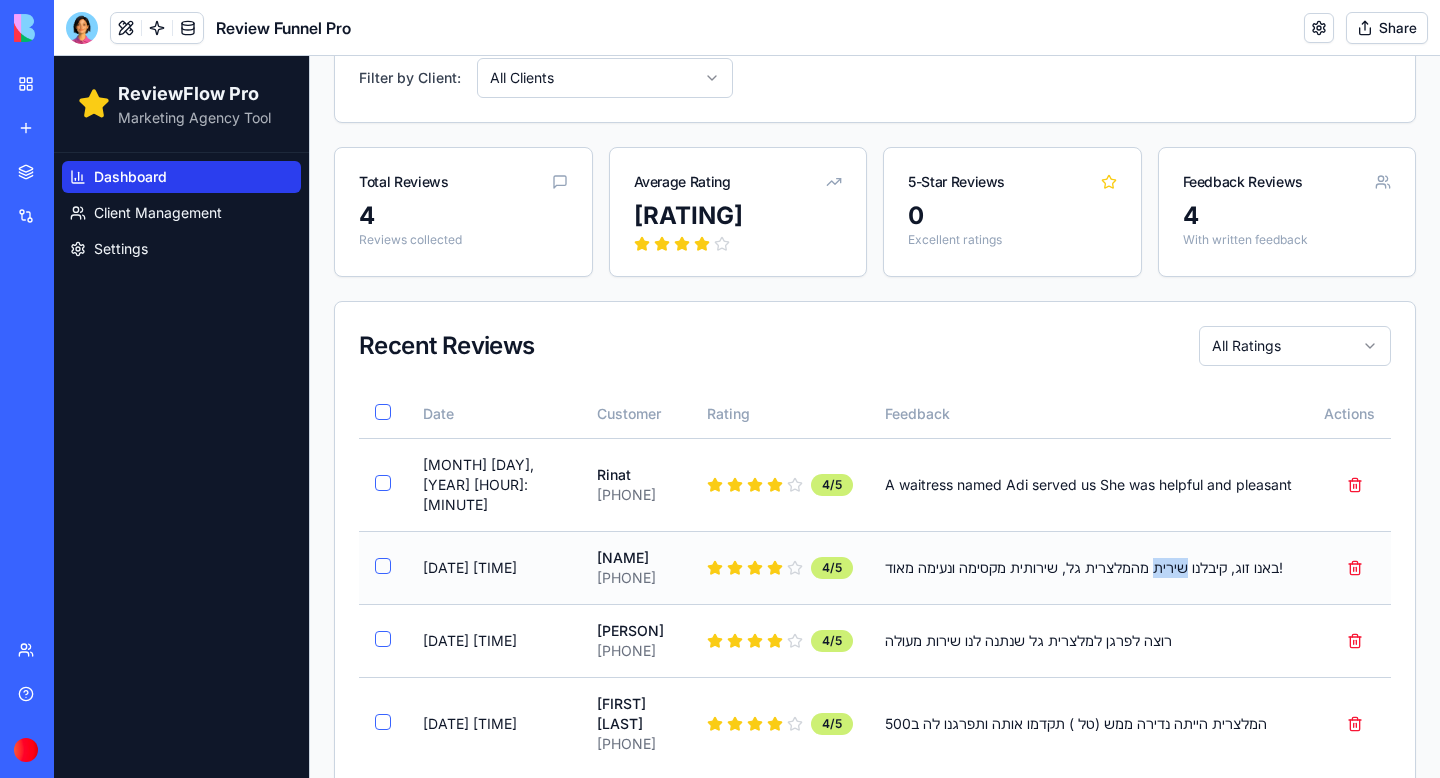 click on "באנו זוג, קיבלנו שירית מהמלצרית גל, שירותית מקסימה ונעימה מאוד!" at bounding box center [1088, 568] 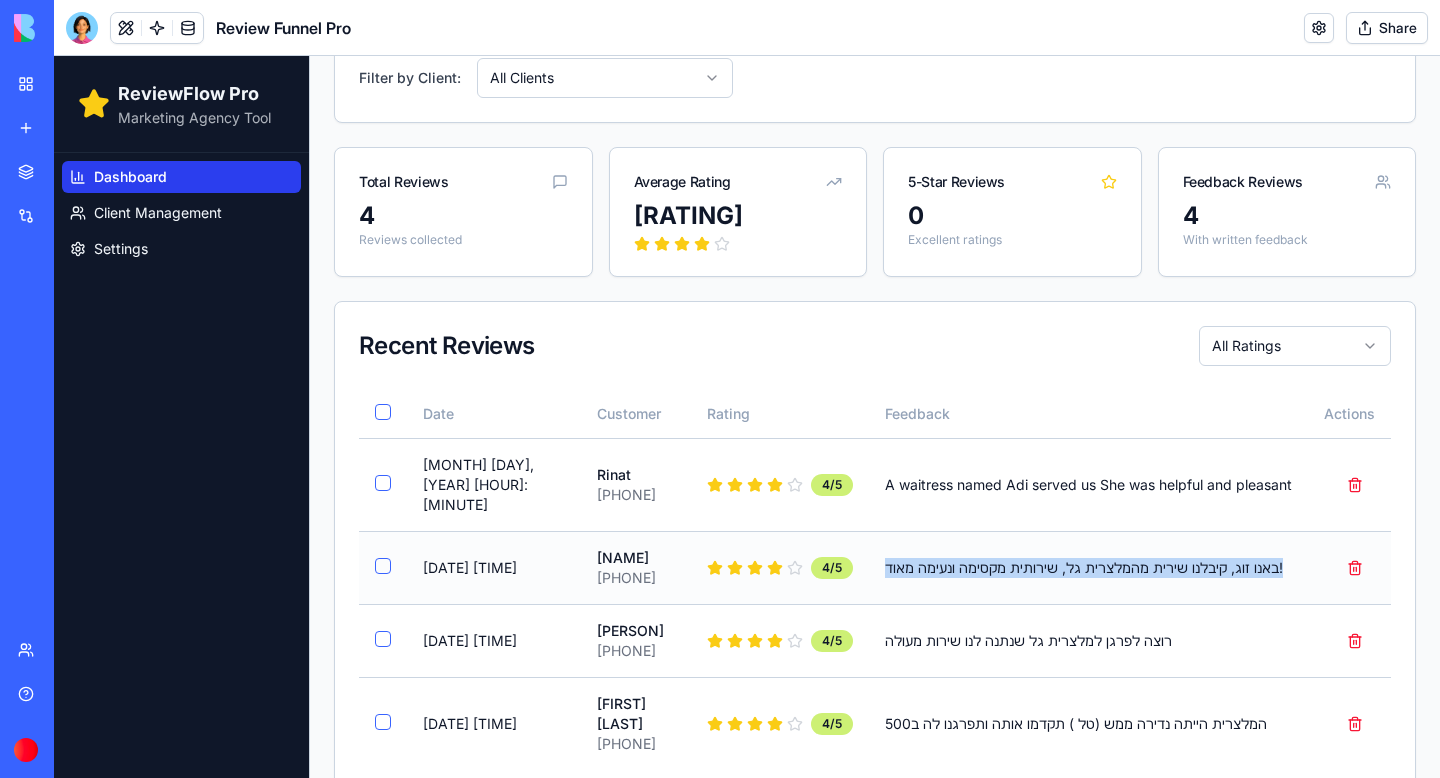 click on "באנו זוג, קיבלנו שירית מהמלצרית גל, שירותית מקסימה ונעימה מאוד!" at bounding box center (1088, 568) 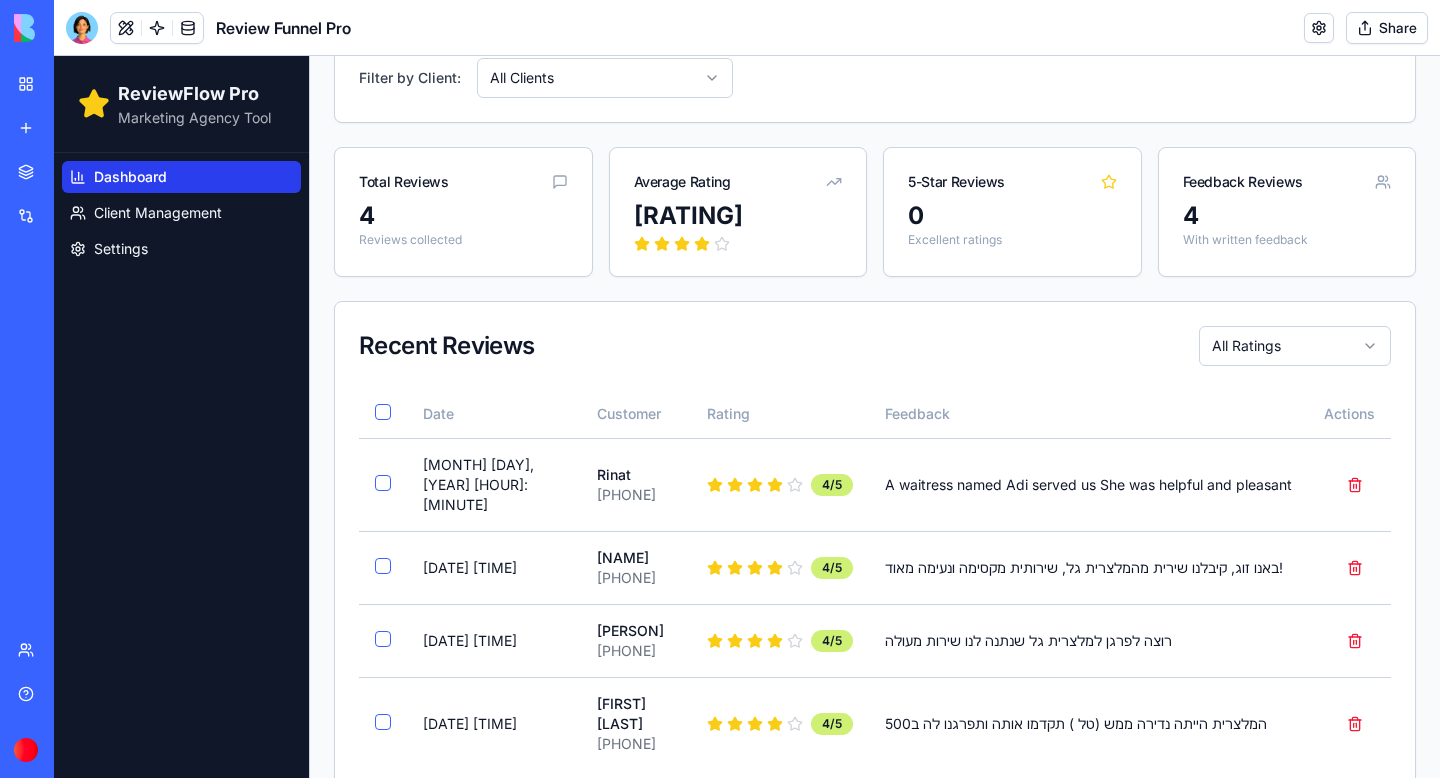 click on "Dashboard Monitor and manage your customer reviews Copy Review Link View Review Page Filter by Client: All Clients Total Reviews 4 Reviews collected Average Rating 4.0 5-Star Reviews 0 Excellent ratings Feedback Reviews 4 With written feedback Recent Reviews All Ratings Date Customer Rating Feedback Actions Aug 05, 2025 22:17 [NAME] [PHONE] 4 /5 A waitress named Adi served us
She was helpful and pleasant Aug 05, 2025 17:09 [NAME] [PHONE] 4 /5 We came as a couple, received service from waitress Gal, very nice and pleasant service! Aug 05, 2025 17:07 [NAME] [PHONE] 4 /5 I want to praise waitress Gal who gave us excellent service Aug 05, 2025 13:09 [NAME] [PHONE] 4 /5 The waitress was rare (Tal)
Promote her and give her 500" at bounding box center [875, 370] 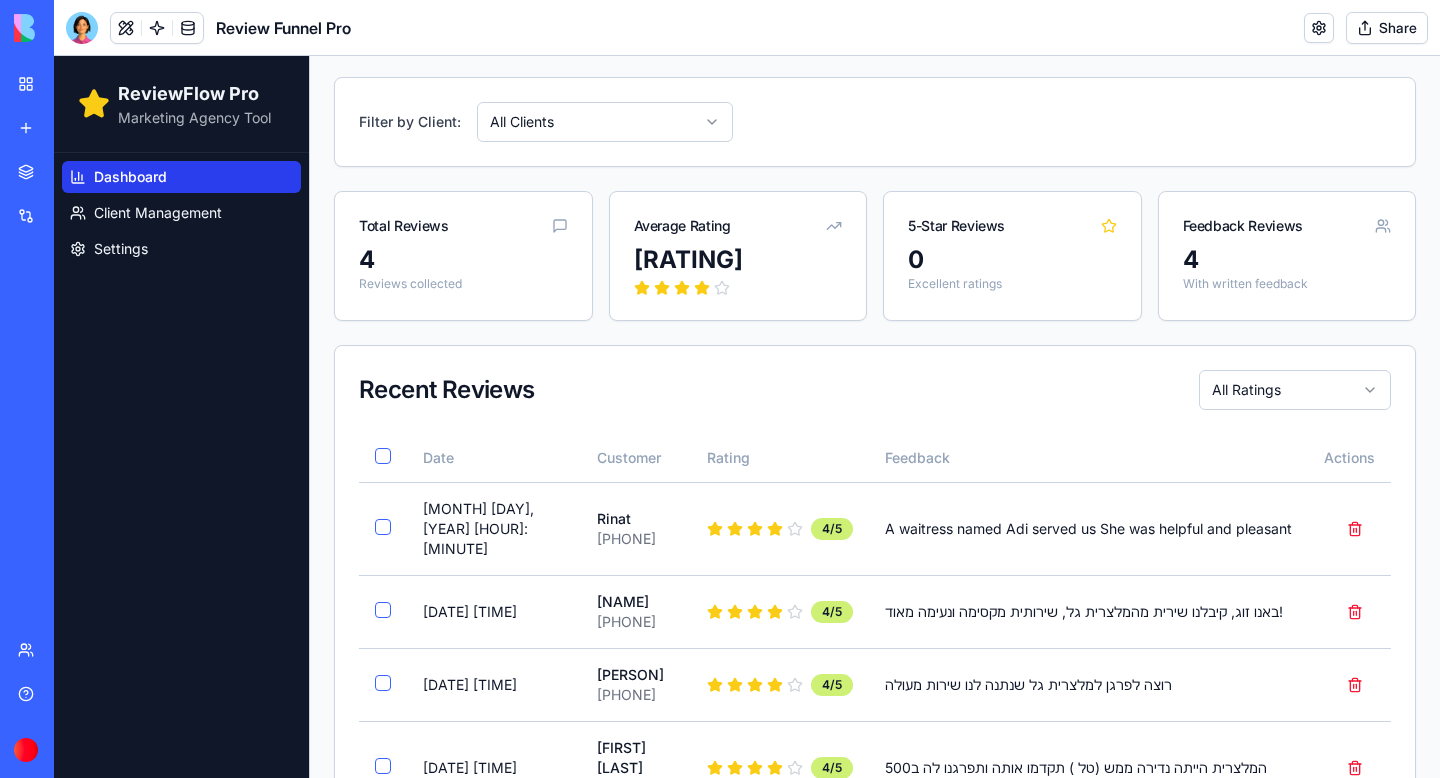 scroll, scrollTop: 135, scrollLeft: 0, axis: vertical 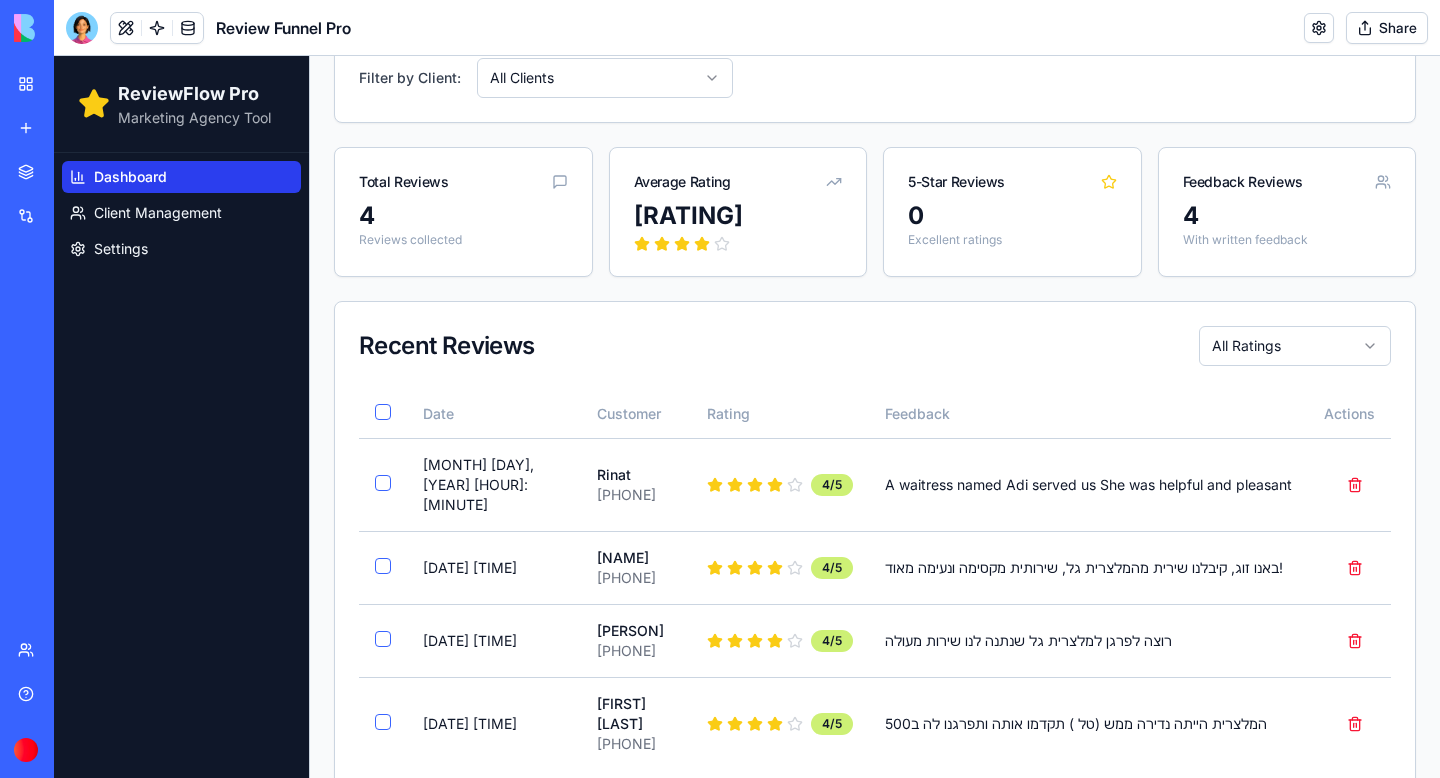 click on "ReviewFlow Pro Marketing Agency Tool Dashboard Client Management Settings Dashboard Monitor and manage your customer reviews Copy Review Link View Review Page Filter by Client: All Clients Total Reviews 4 Reviews collected Average Rating 4.0 5-Star Reviews 0 Excellent ratings Feedback Reviews 4 With written feedback Recent Reviews All Ratings Date Customer Rating Feedback Actions Aug 05, 2025 22:17 [NAME] [PHONE] 4 /5 שירתה אותנו מלצרית בשם עדי
היא הייתה שירותית ונעימה Aug 05, 2025 17:09 [NAME] [PHONE] 4 /5 באנו זוג, קיבלנו שירית מהמלצרית גל, שירותית מקסימה ונעימה מאוד! Aug 05, 2025 17:07 [NAME] [PHONE] 4 /5 רוצה לפרגן למלצרית גל שנתנה לנו שירות מעולה Aug 05, 2025 13:09 [NAME] [PHONE] 4 /5 המלצרית הייתה נדירה ממש (טל )
תקדמו אותה ותפרגנו לה ב500" at bounding box center (747, 370) 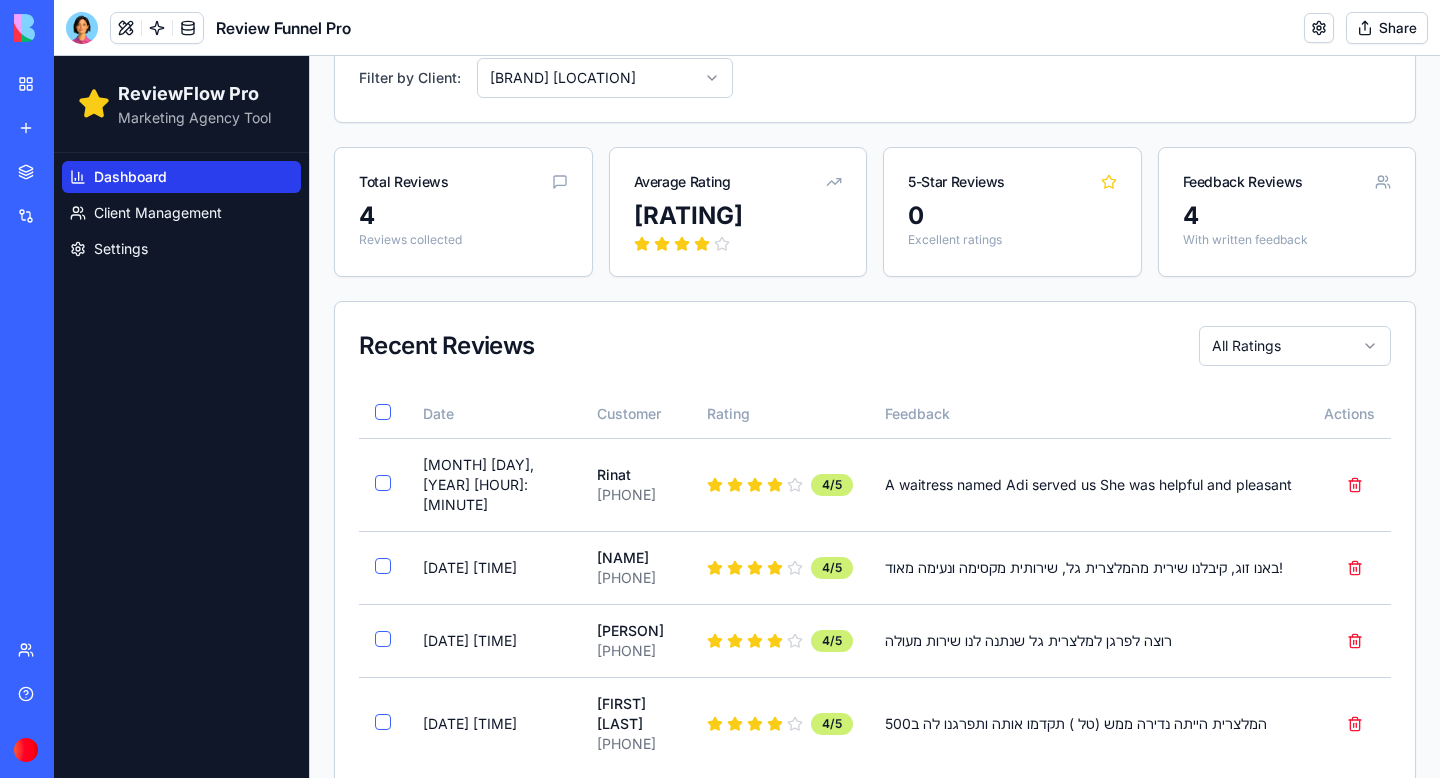 click on "0" at bounding box center (1012, 216) 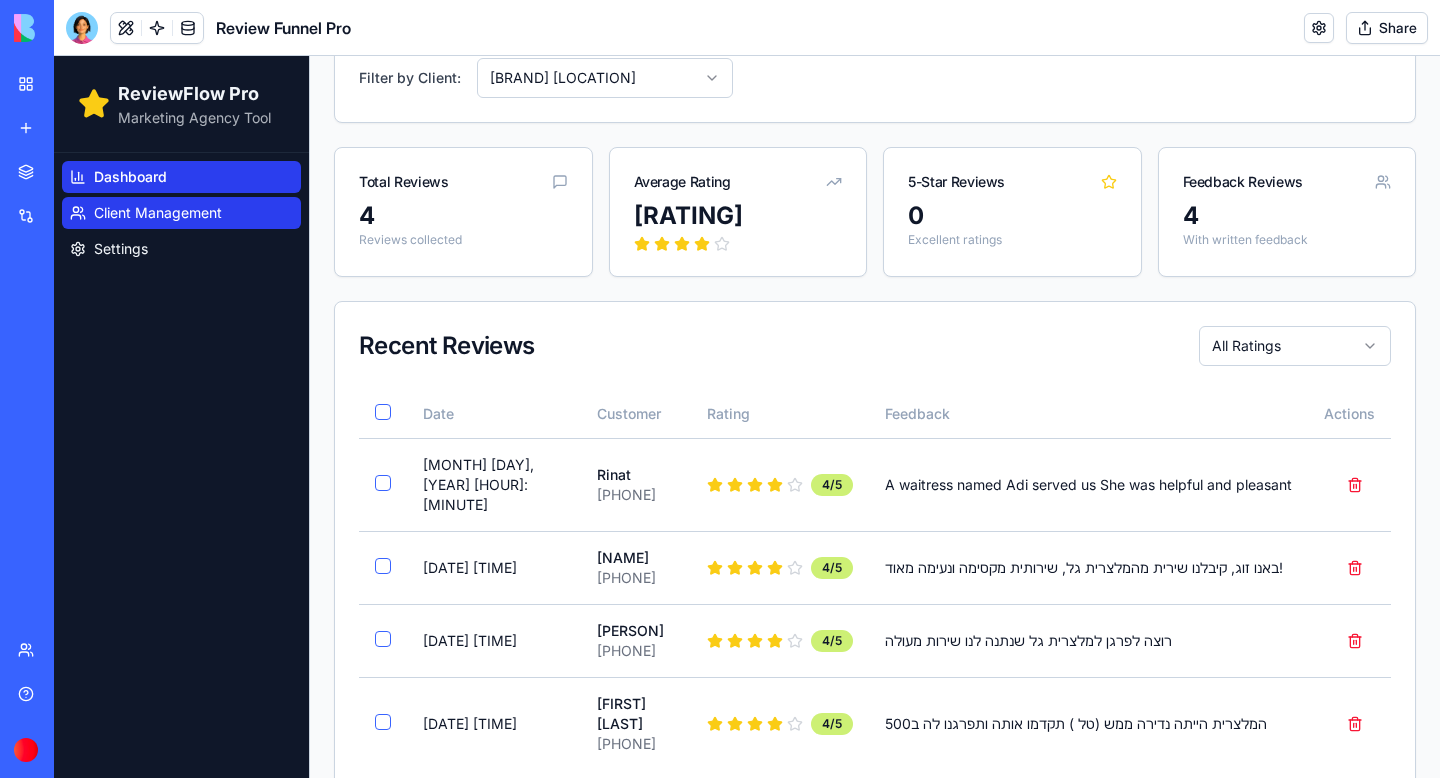 click on "Client Management" at bounding box center [181, 213] 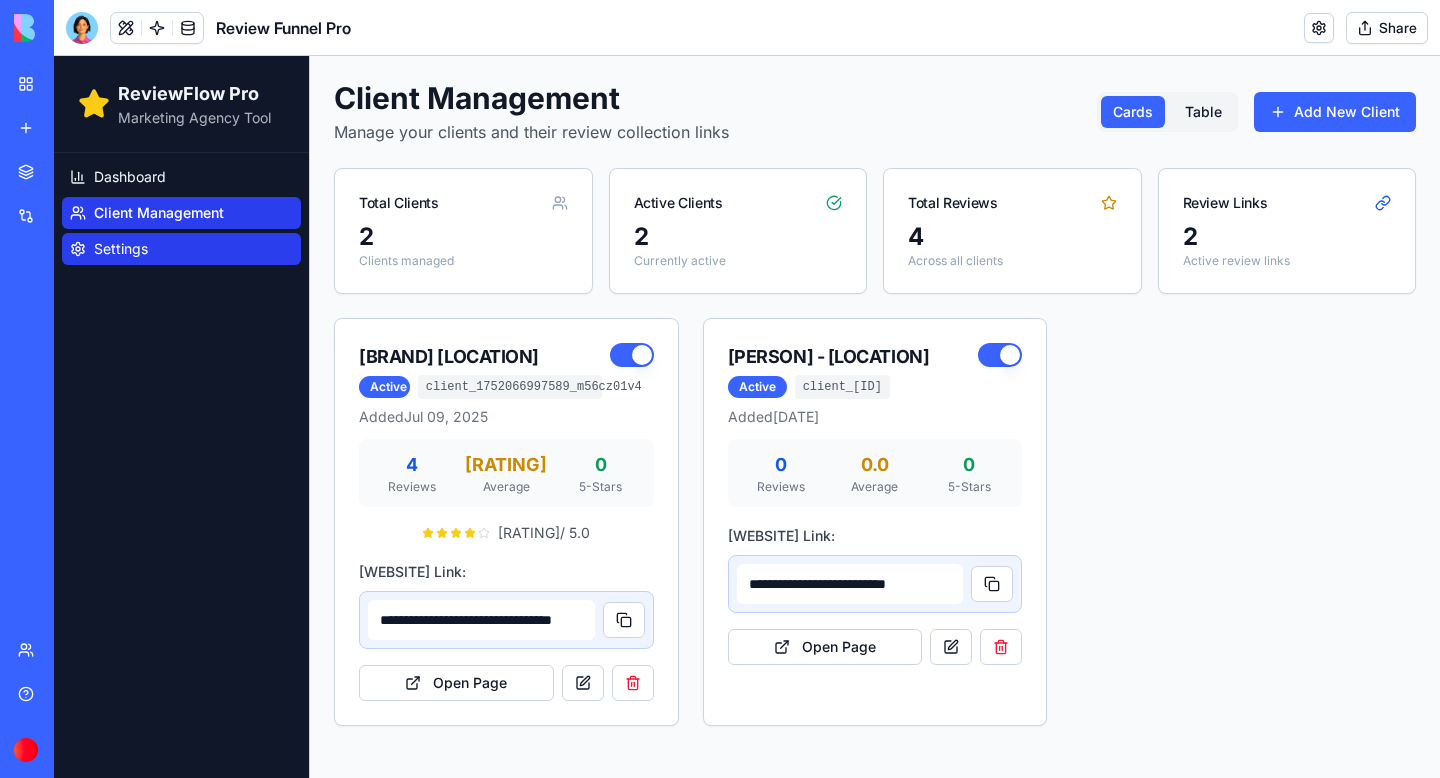 click on "Settings" at bounding box center [121, 249] 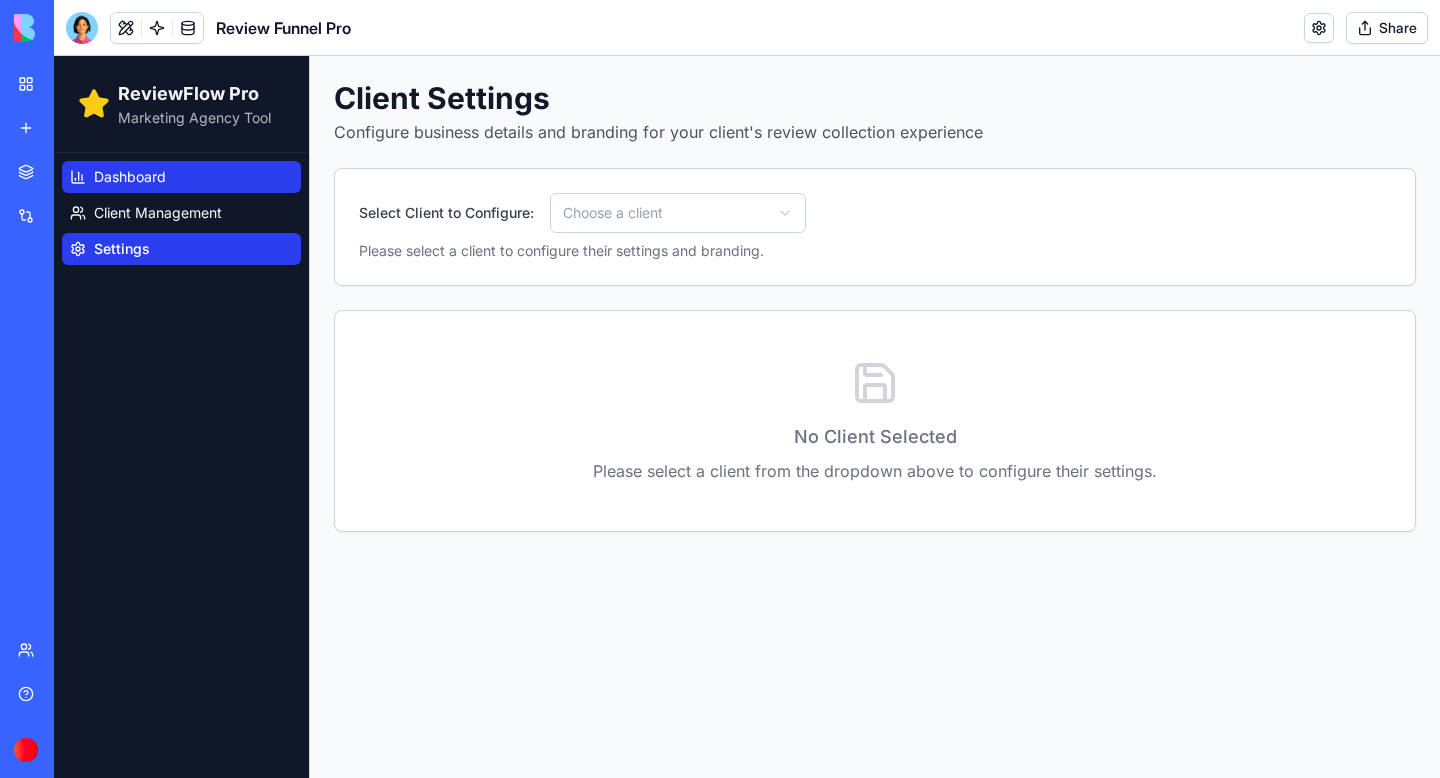 click on "Dashboard" at bounding box center (130, 177) 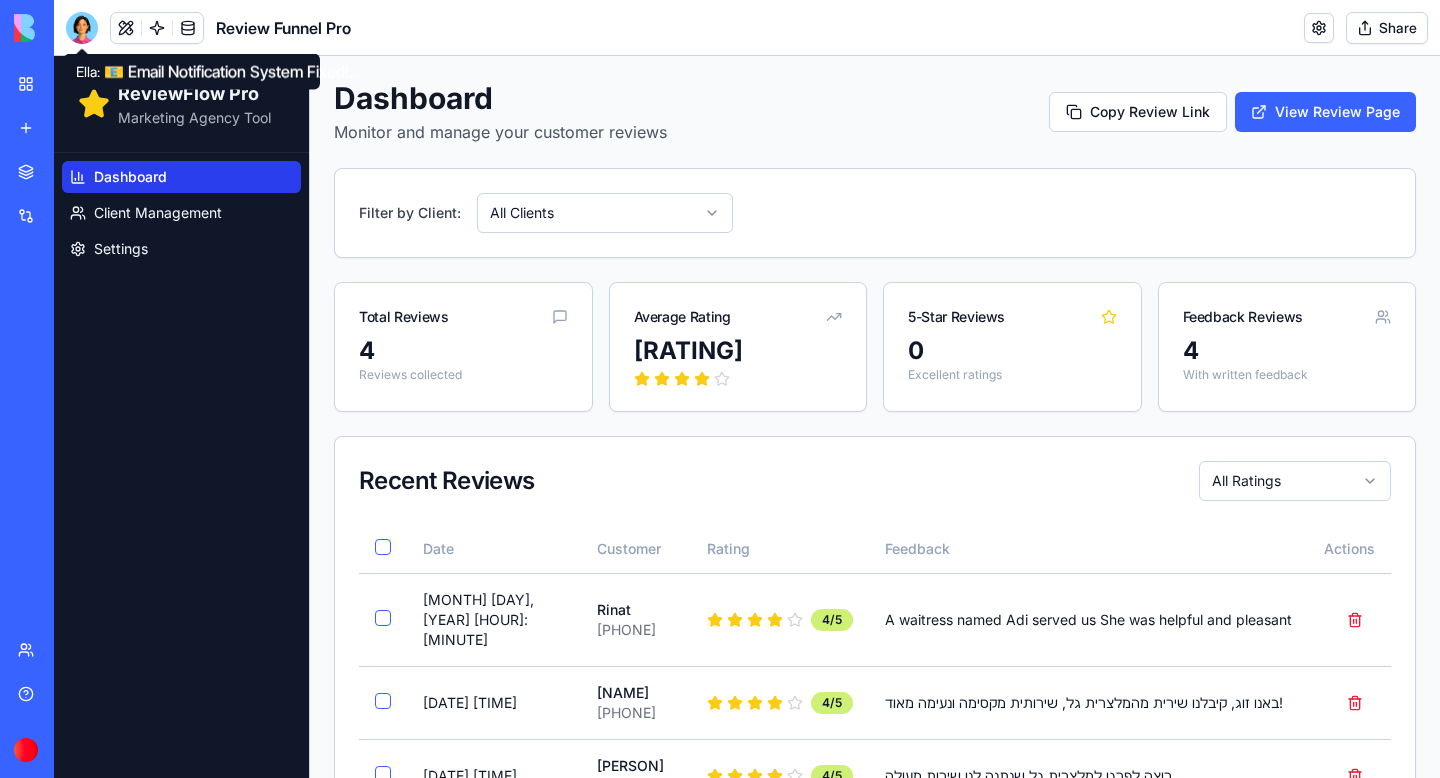 click at bounding box center (82, 28) 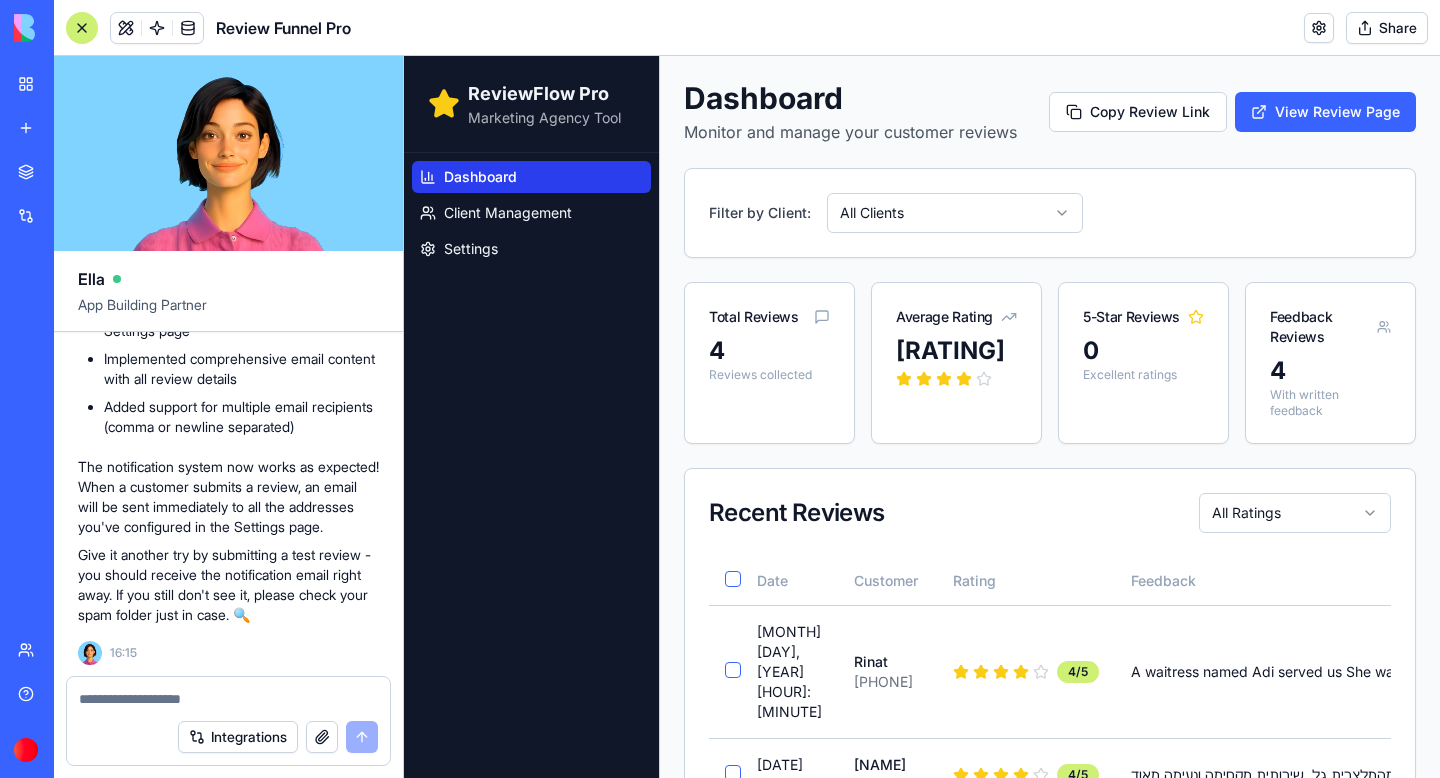 scroll, scrollTop: 103549, scrollLeft: 0, axis: vertical 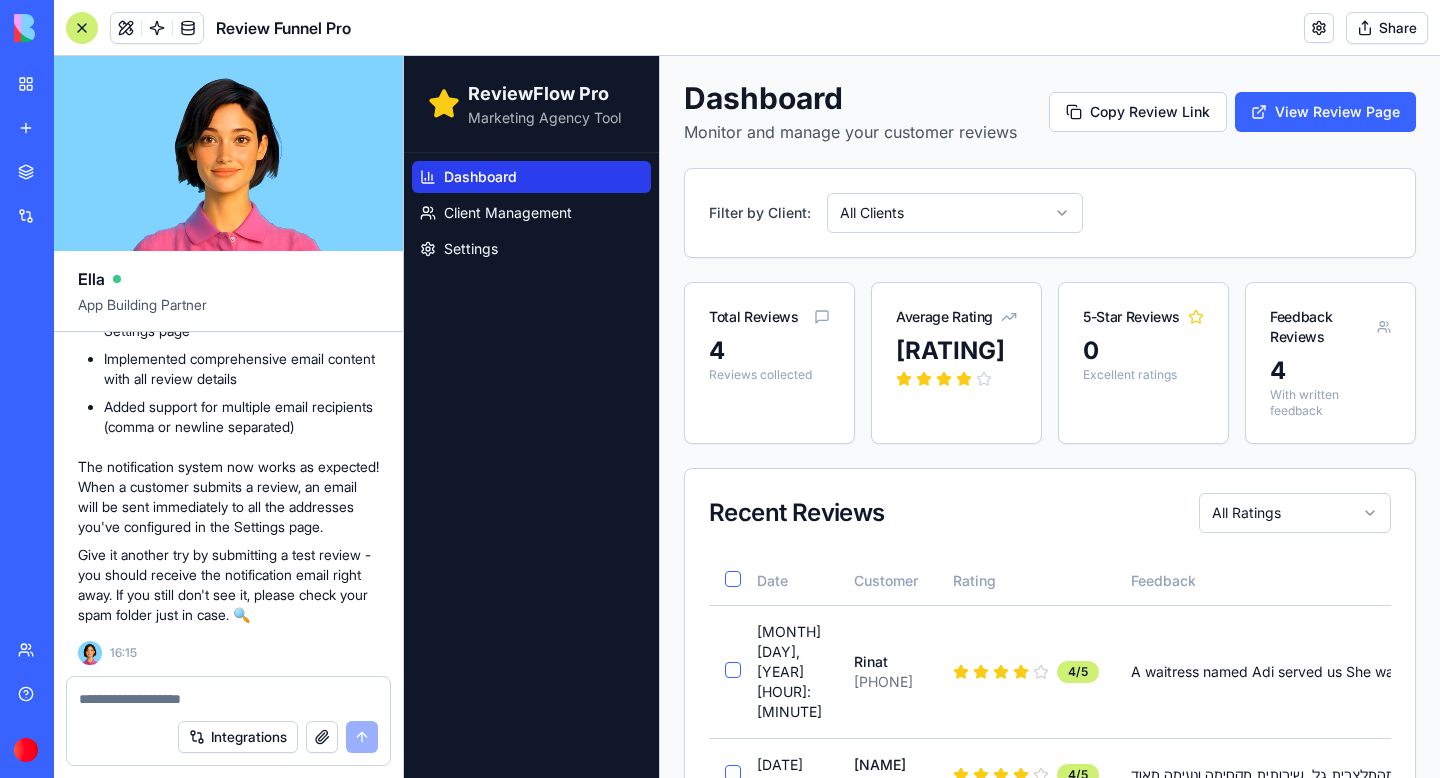 click at bounding box center (228, 699) 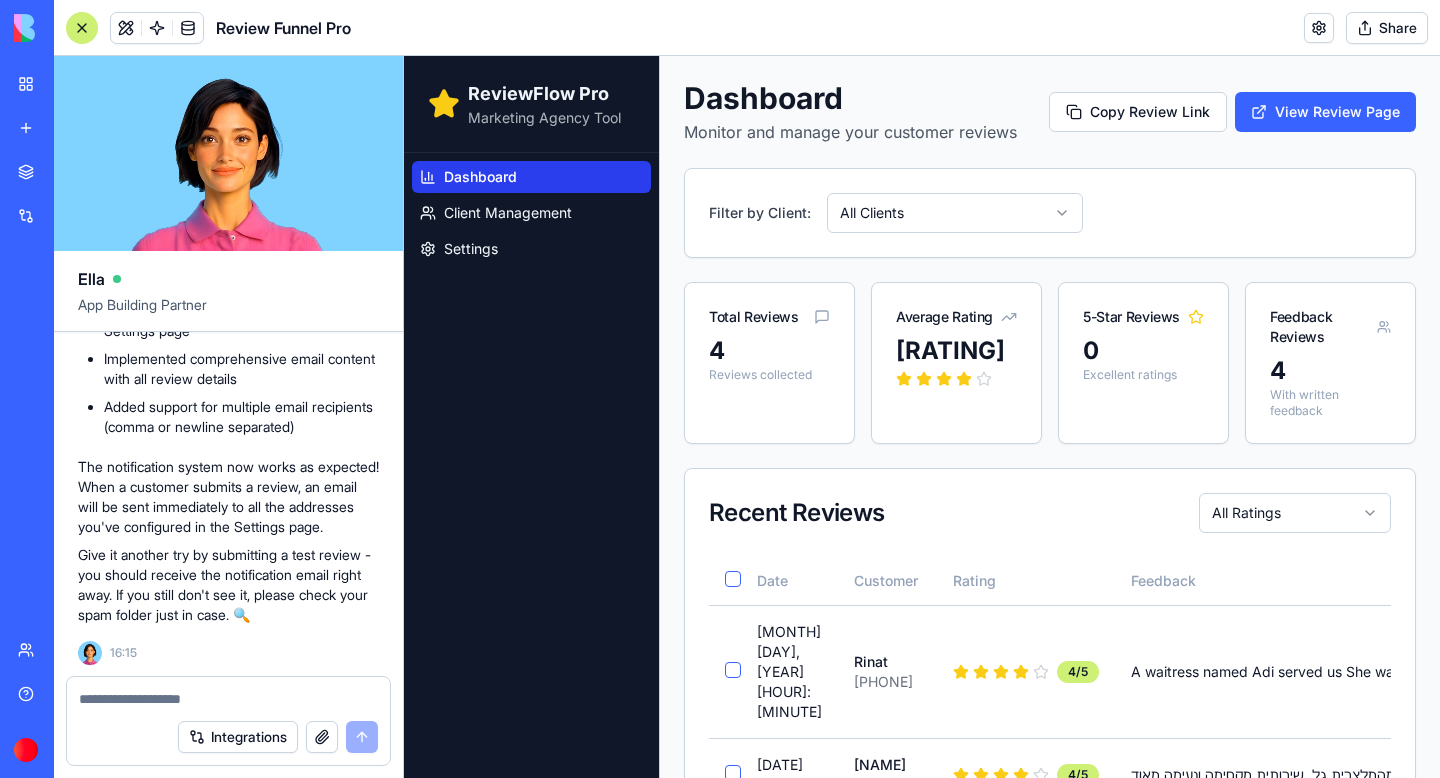 click at bounding box center [228, 699] 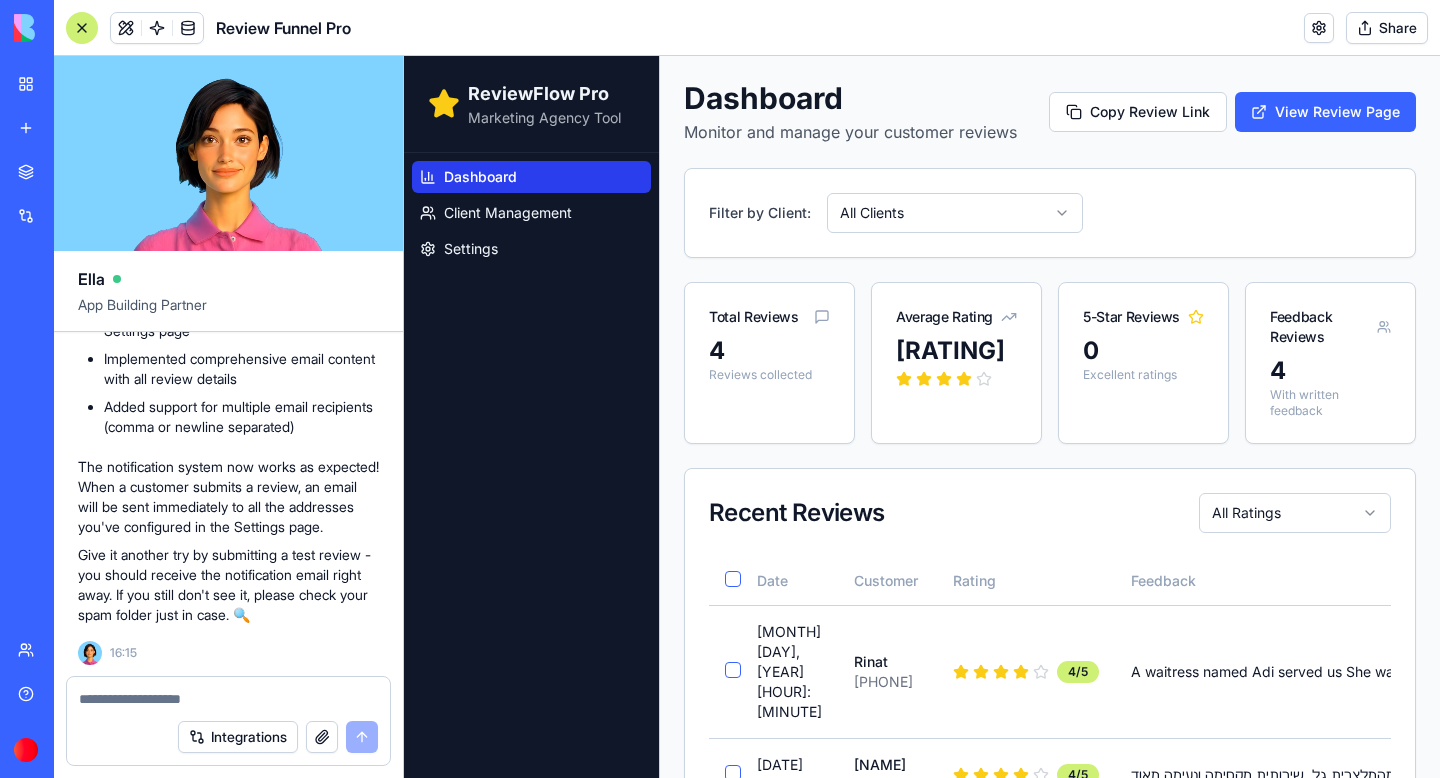 paste on "**********" 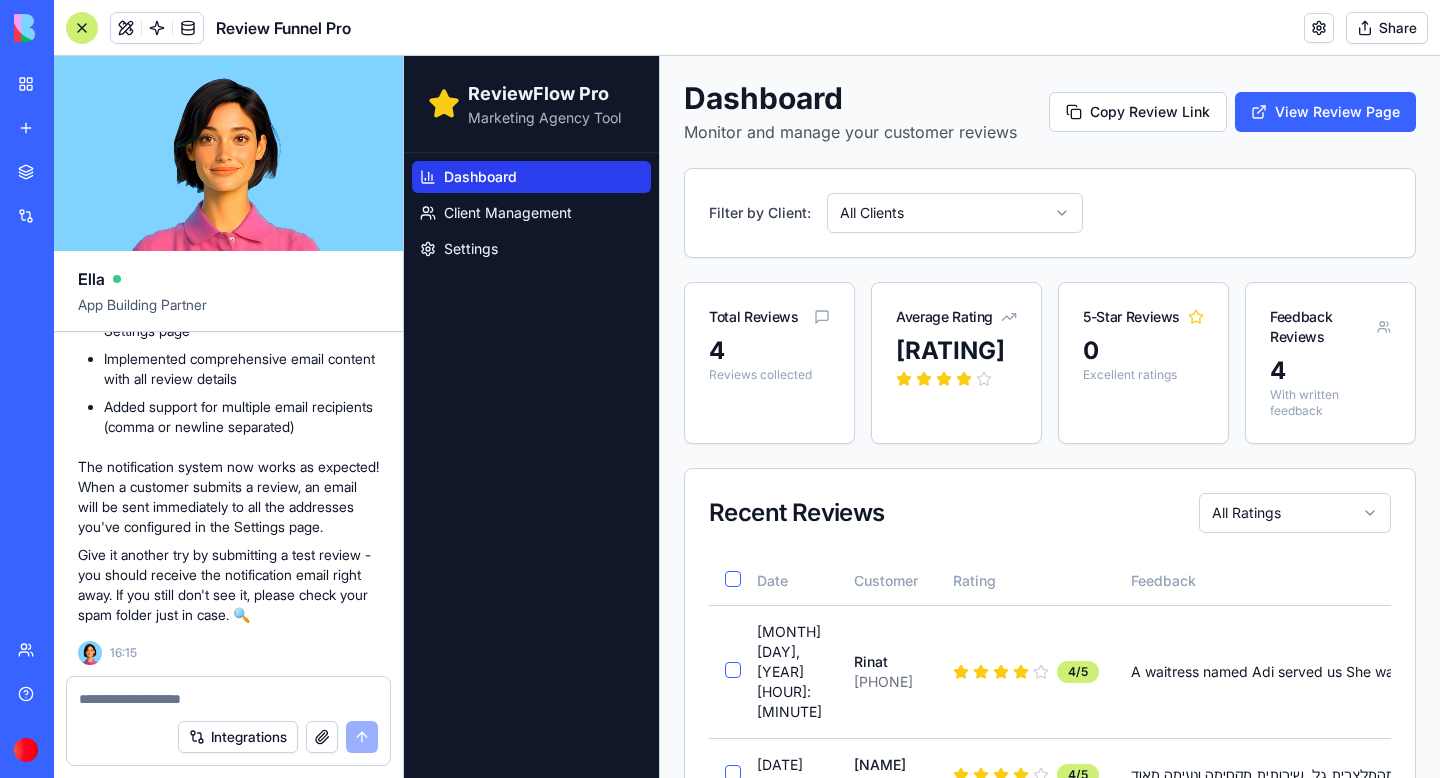 type on "**********" 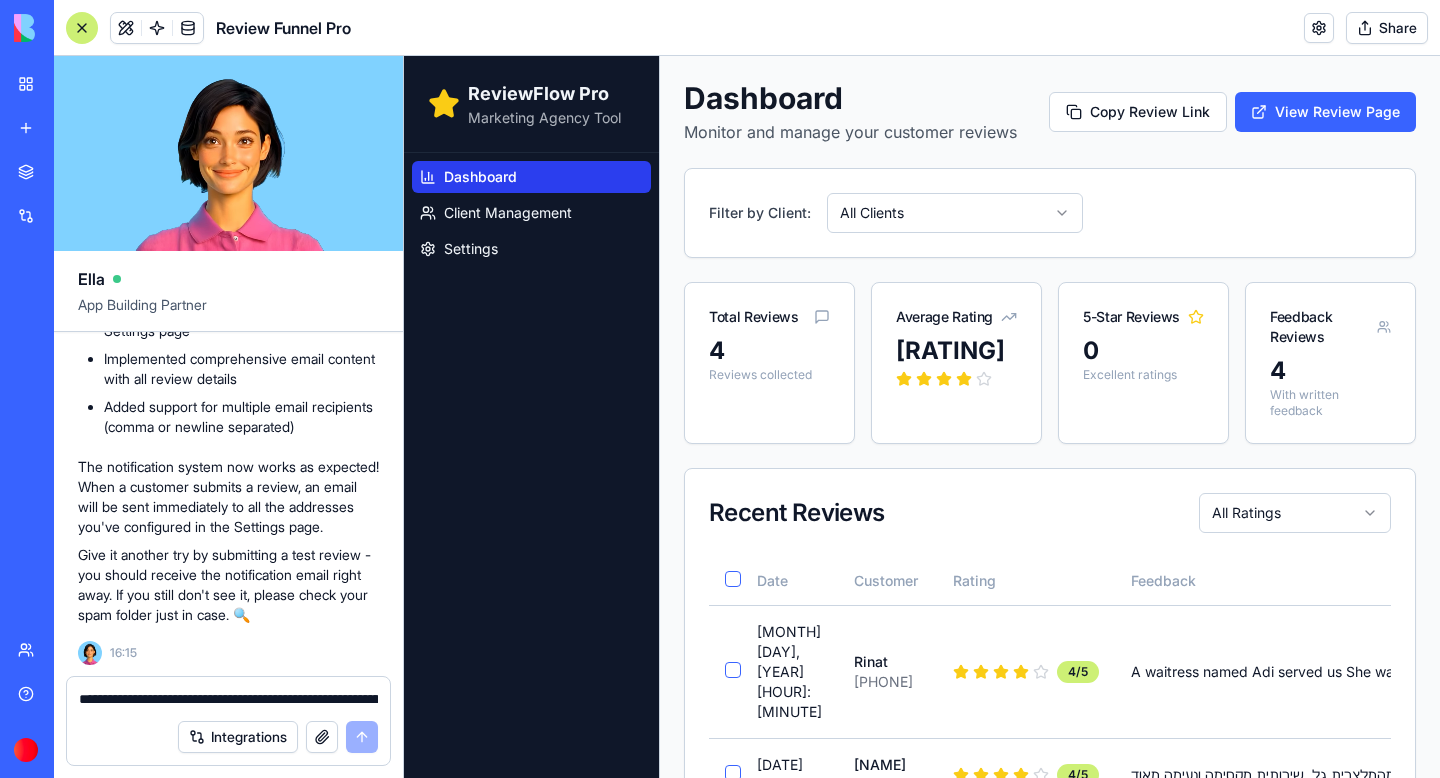scroll, scrollTop: 398, scrollLeft: 0, axis: vertical 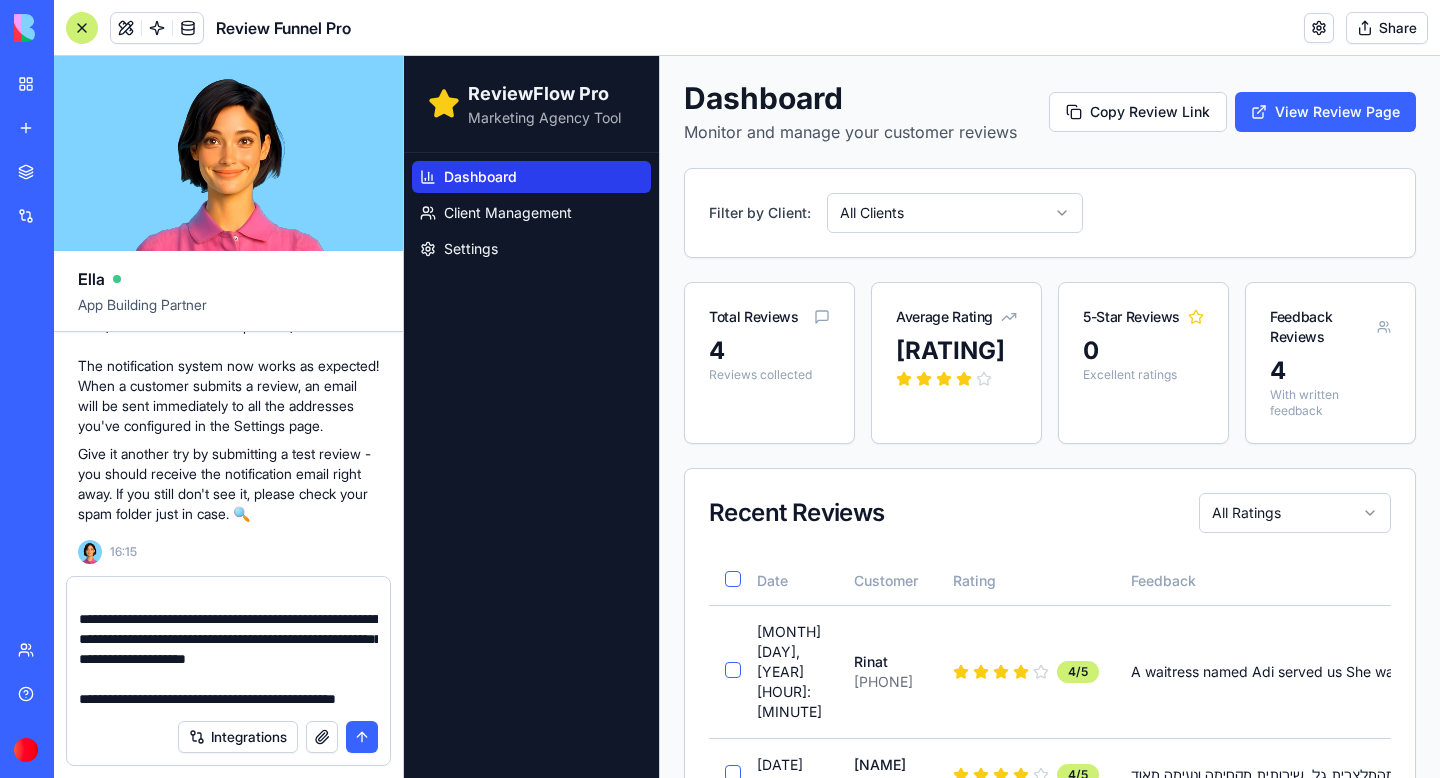 type 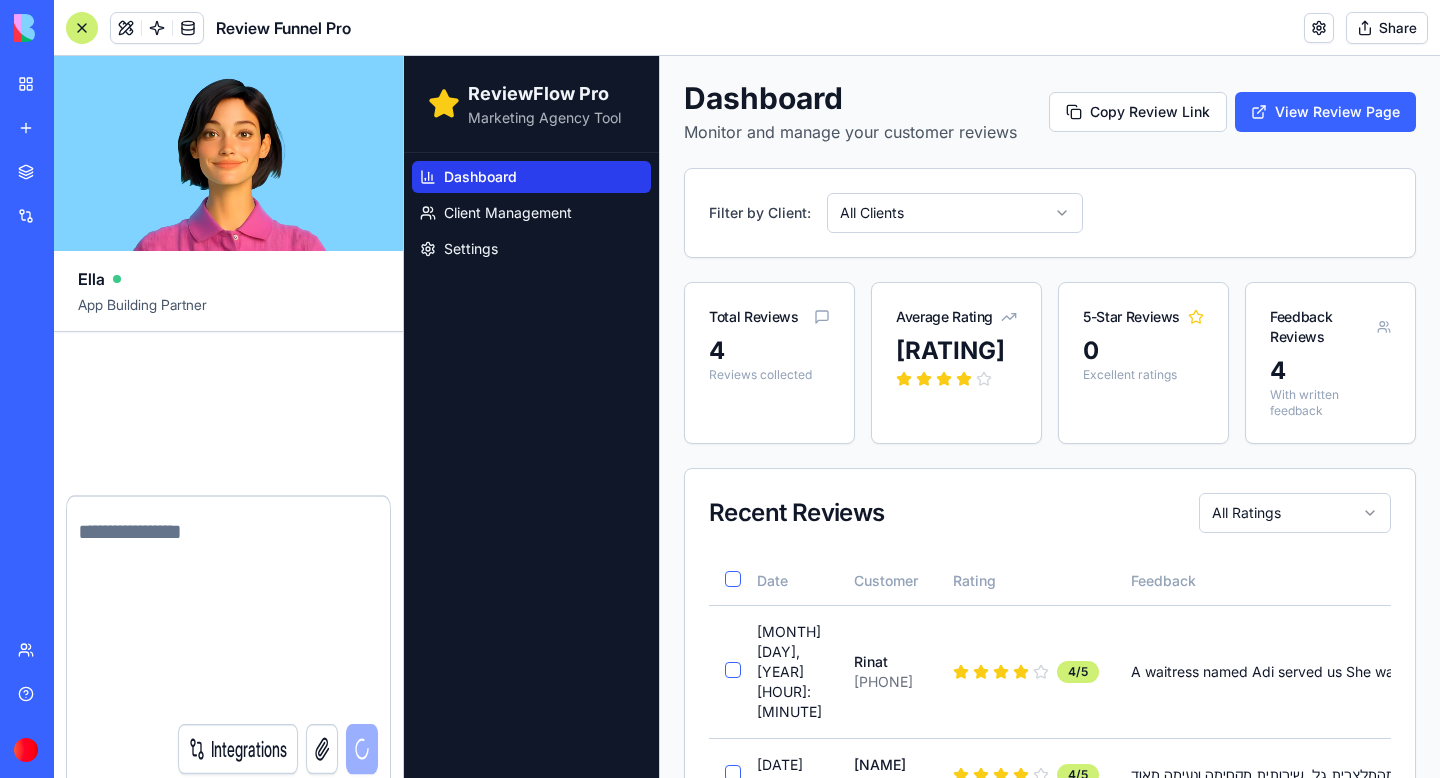 scroll, scrollTop: 103965, scrollLeft: 0, axis: vertical 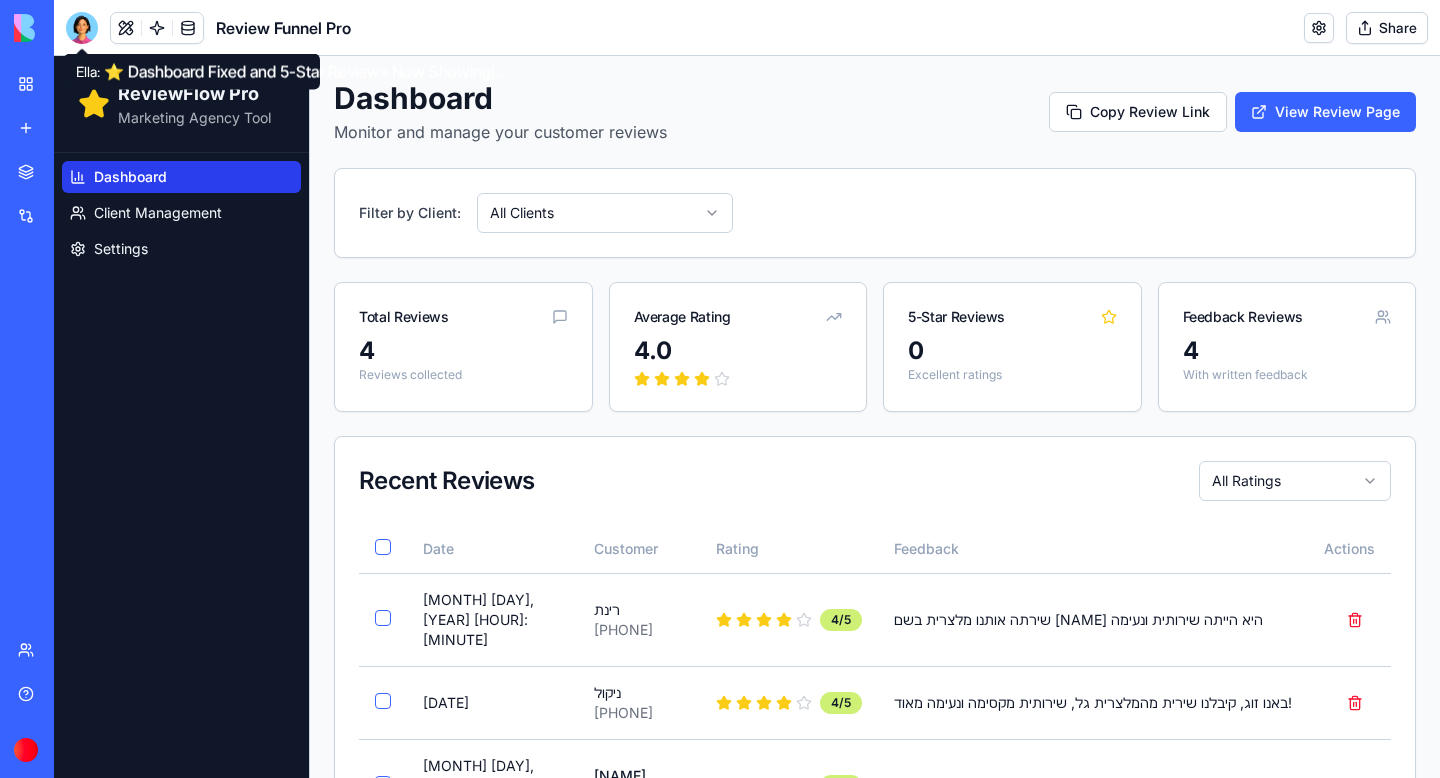 click on "Review Funnel Pro Share" at bounding box center [747, 28] 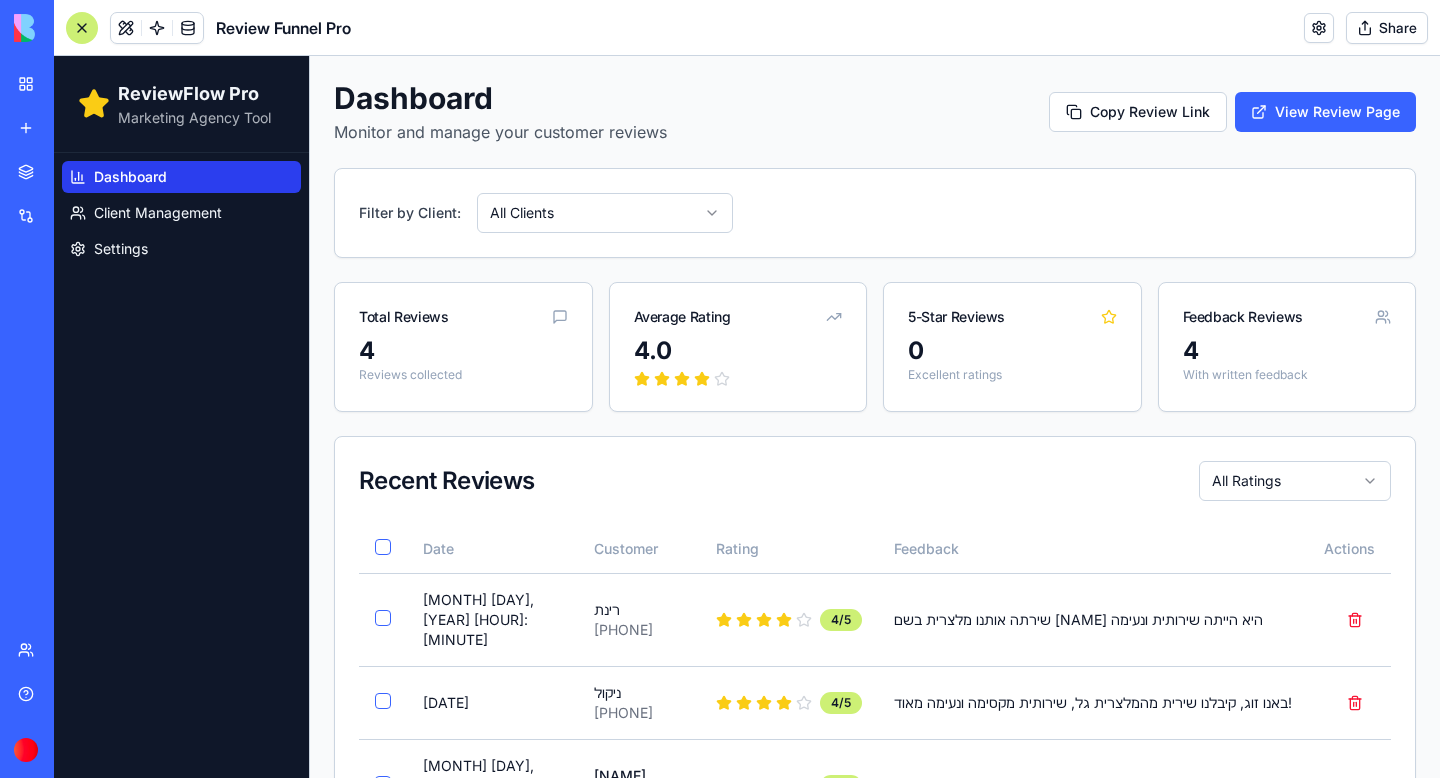 click at bounding box center (82, 28) 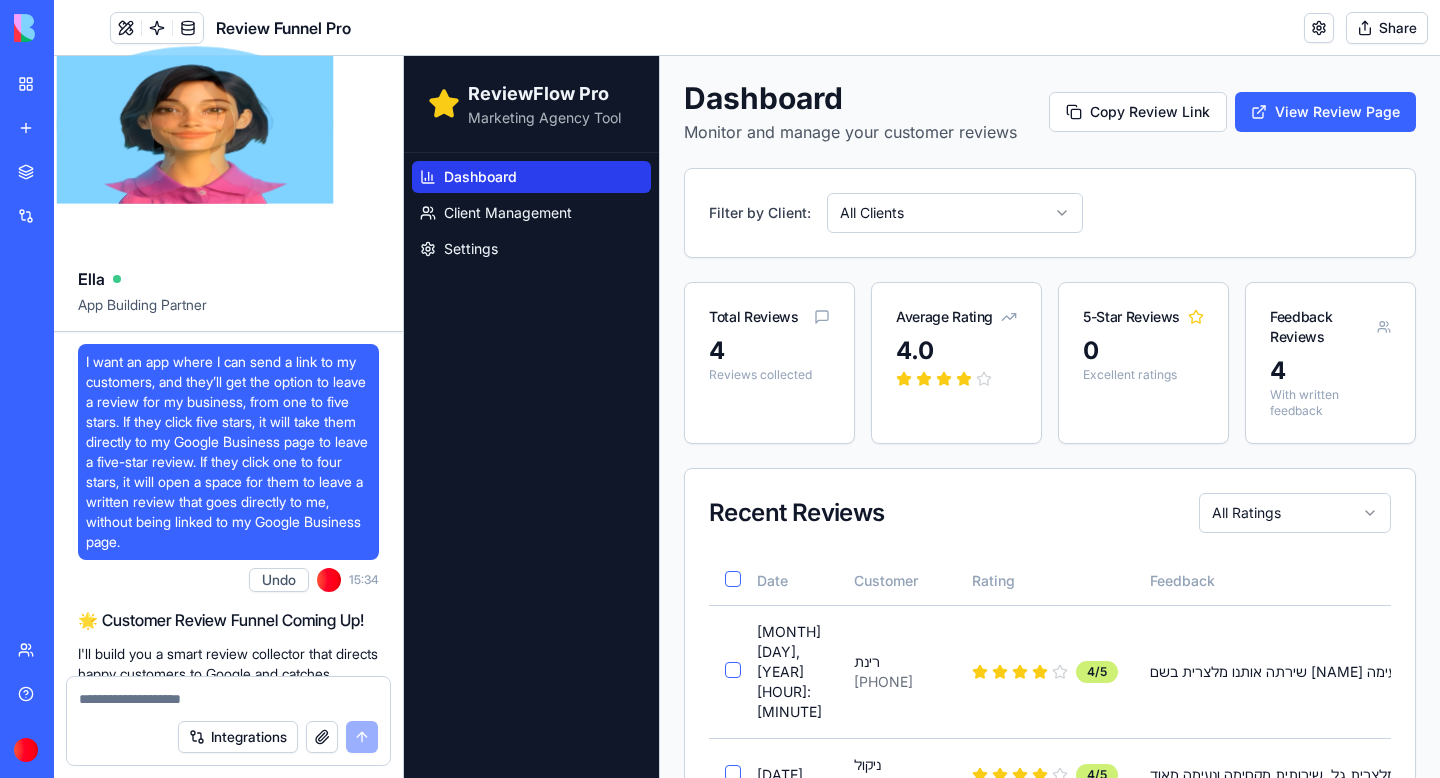 scroll, scrollTop: 104941, scrollLeft: 0, axis: vertical 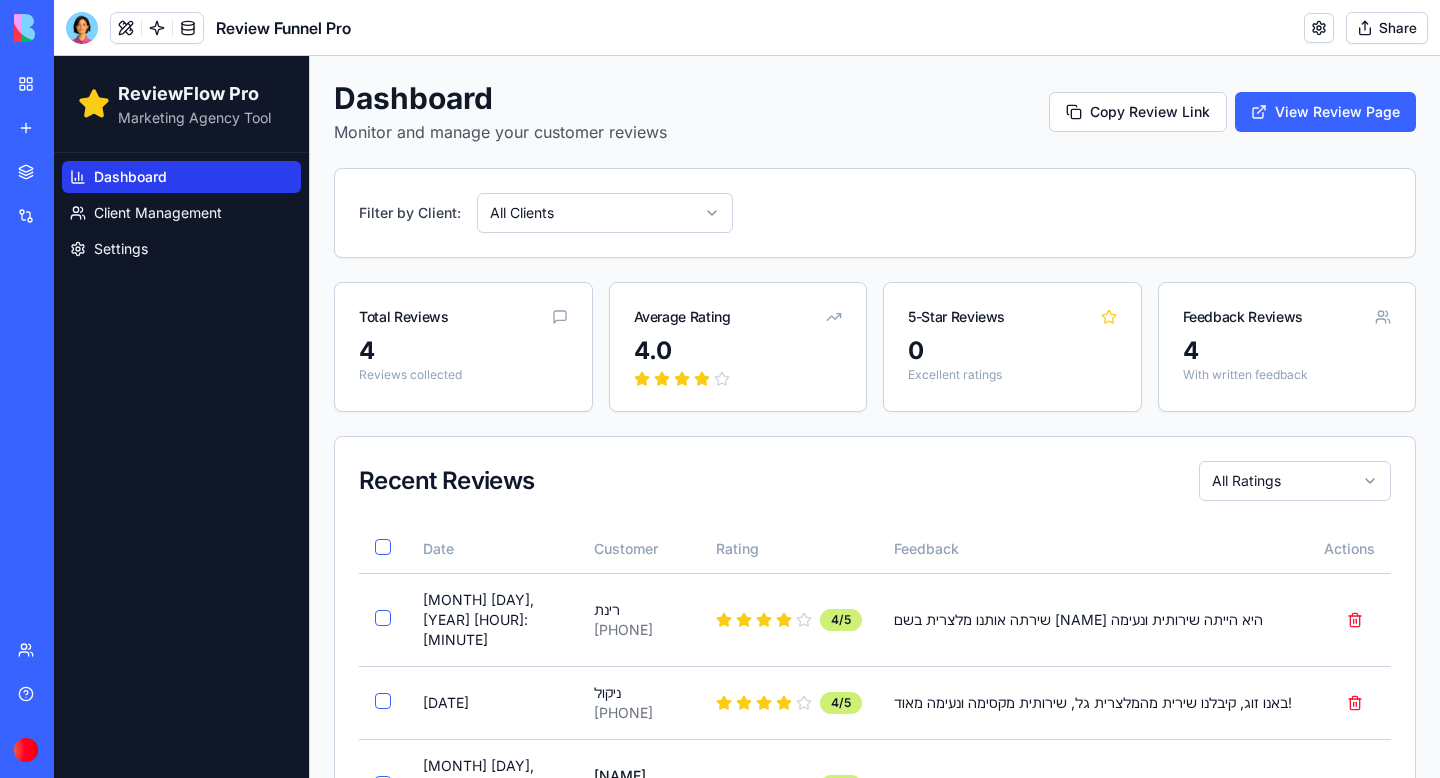 click at bounding box center (82, 28) 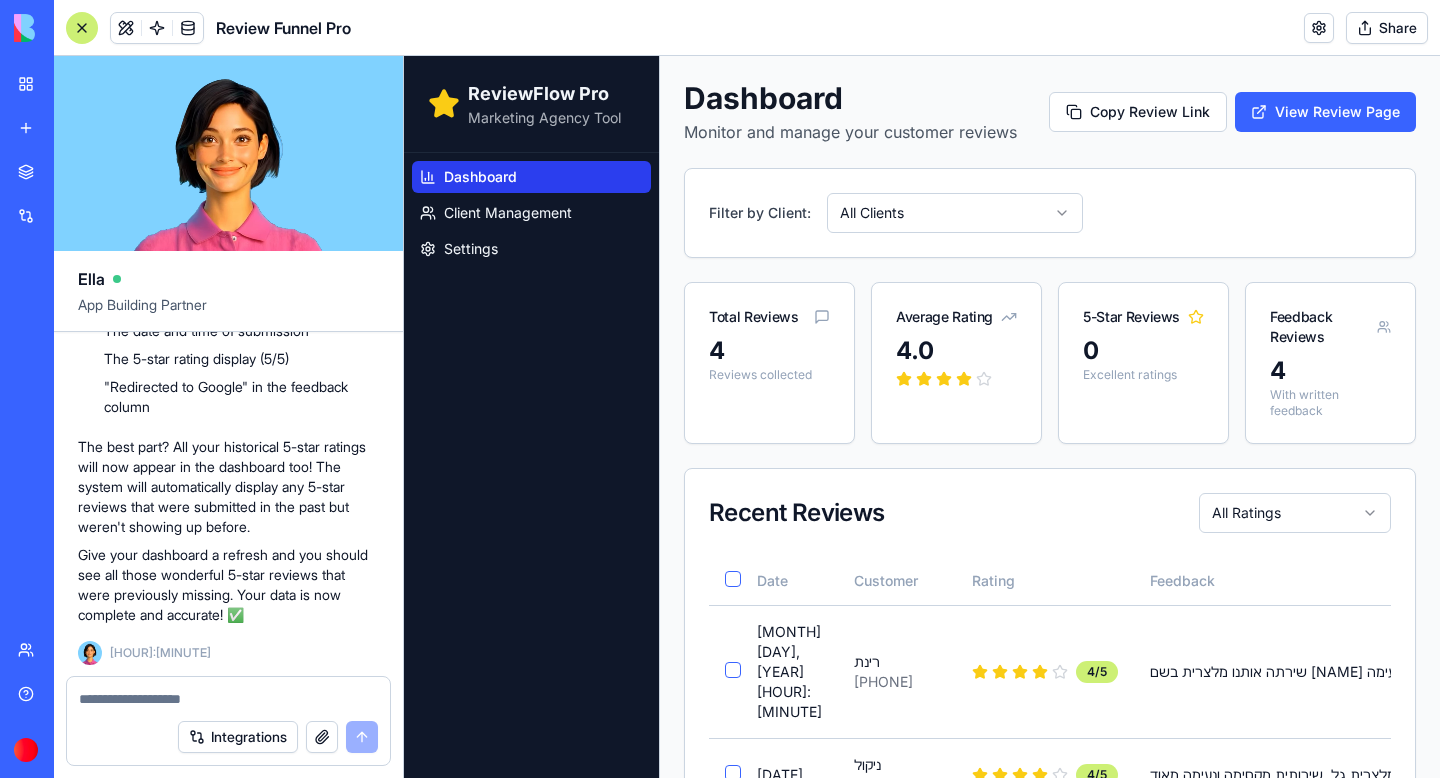 scroll, scrollTop: 104589, scrollLeft: 0, axis: vertical 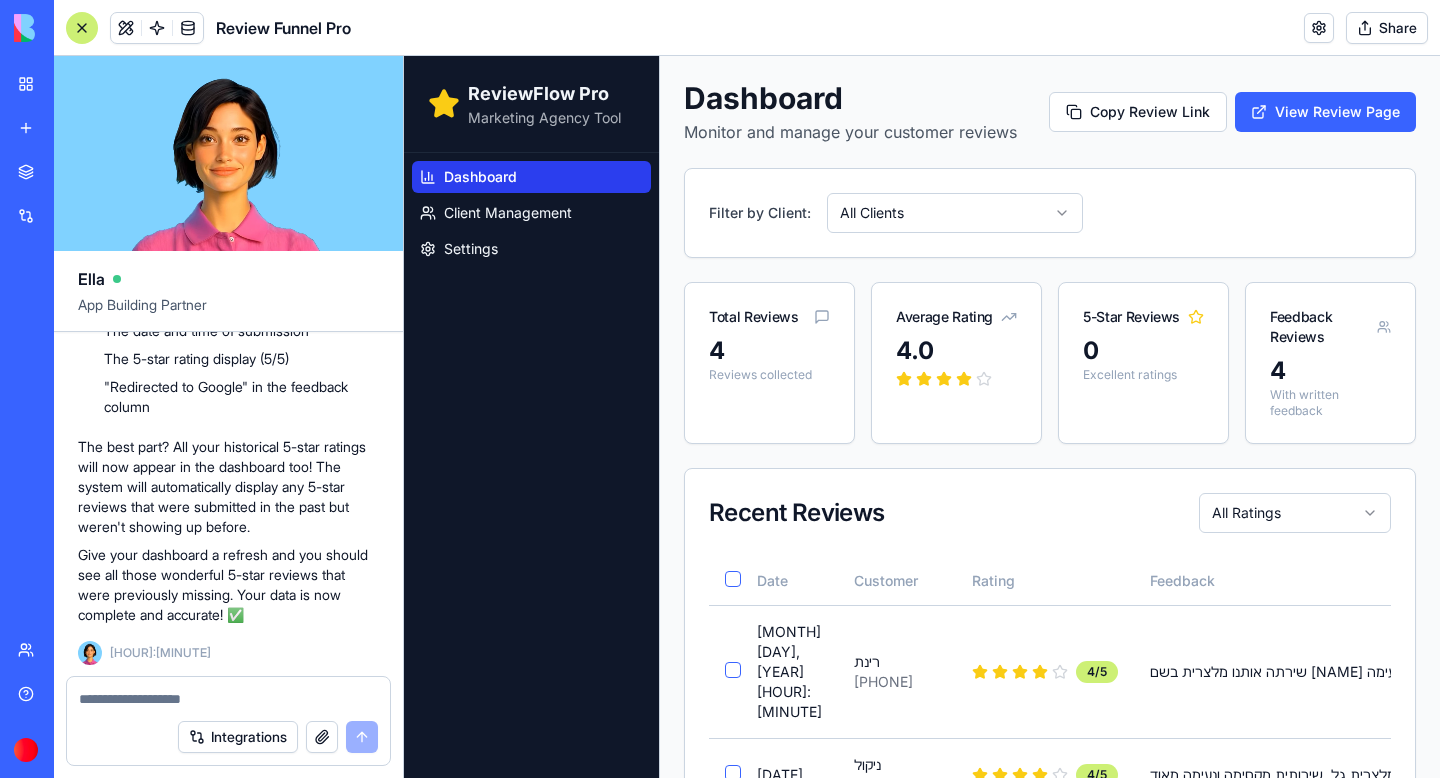 click on "ReviewFlow Pro Marketing Agency Tool Dashboard Client Management Settings Dashboard Monitor and manage your customer reviews Copy Review Link View Review Page Filter by Client: All Clients Total Reviews 4 Reviews collected Average Rating 4.0 5-Star Reviews 0 Excellent ratings Feedback Reviews 4 With written feedback Recent Reviews All Ratings Date Customer Rating Feedback Actions Aug 05, 2025 22:17 [NAME] [PHONE] 4 /5 שירתה אותנו מלצרית בשם עדי
היא הייתה שירותית ונעימה Aug 05, 2025 17:09 [NAME] [PHONE] 4 /5 באנו זוג, קיבלנו שירית מהמלצרית גל, שירותית מקסימה ונעימה מאוד! Aug 05, 2025 17:07 [NAME] [PHONE] 4 /5 רוצה לפרגן למלצרית גל שנתנה לנו שירות מעולה Aug 05, 2025 13:09 [NAME] [PHONE] 4 /5 המלצרית הייתה נדירה ממש (טל )
תקדמו אותה ותפרגנו לה ב500" at bounding box center (922, 591) 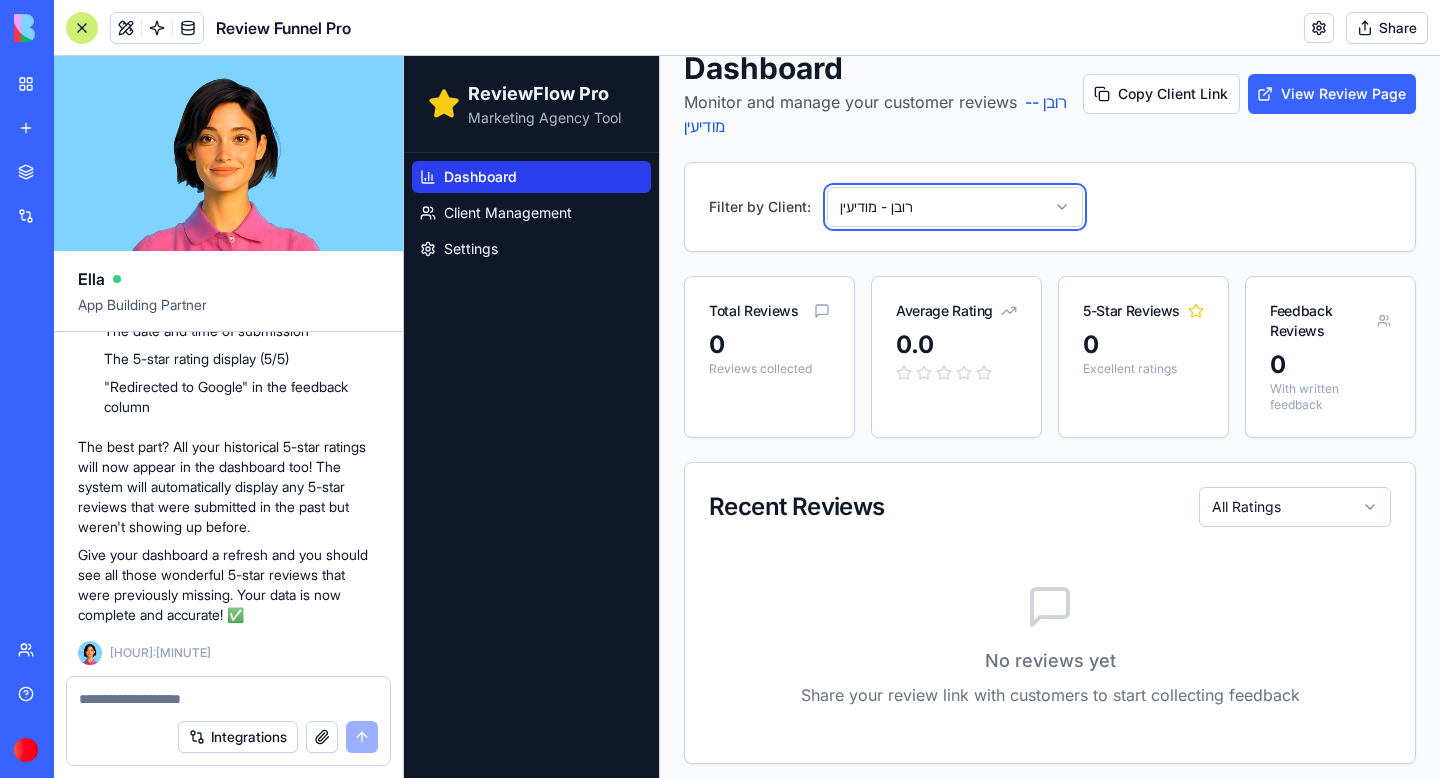 scroll, scrollTop: 29, scrollLeft: 0, axis: vertical 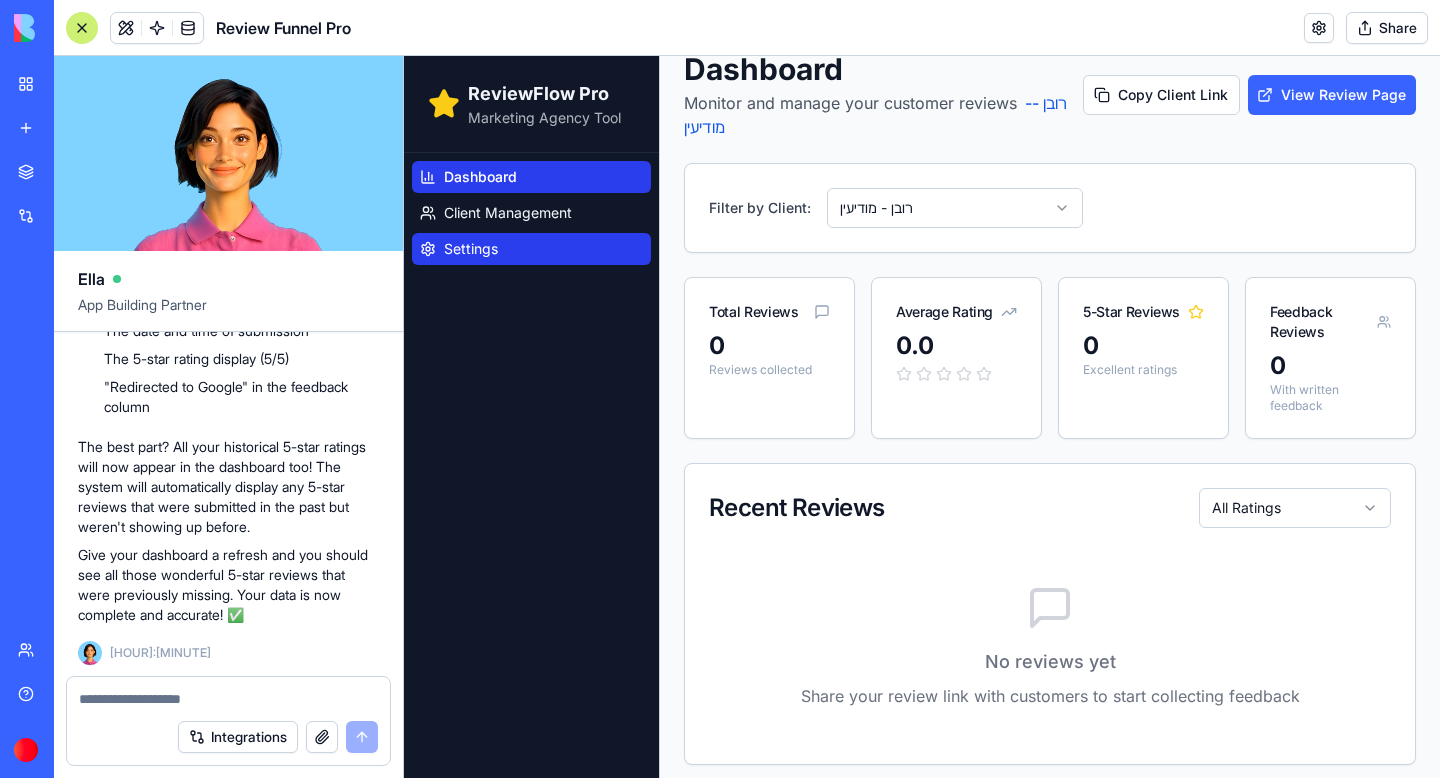 click on "Settings" at bounding box center [531, 249] 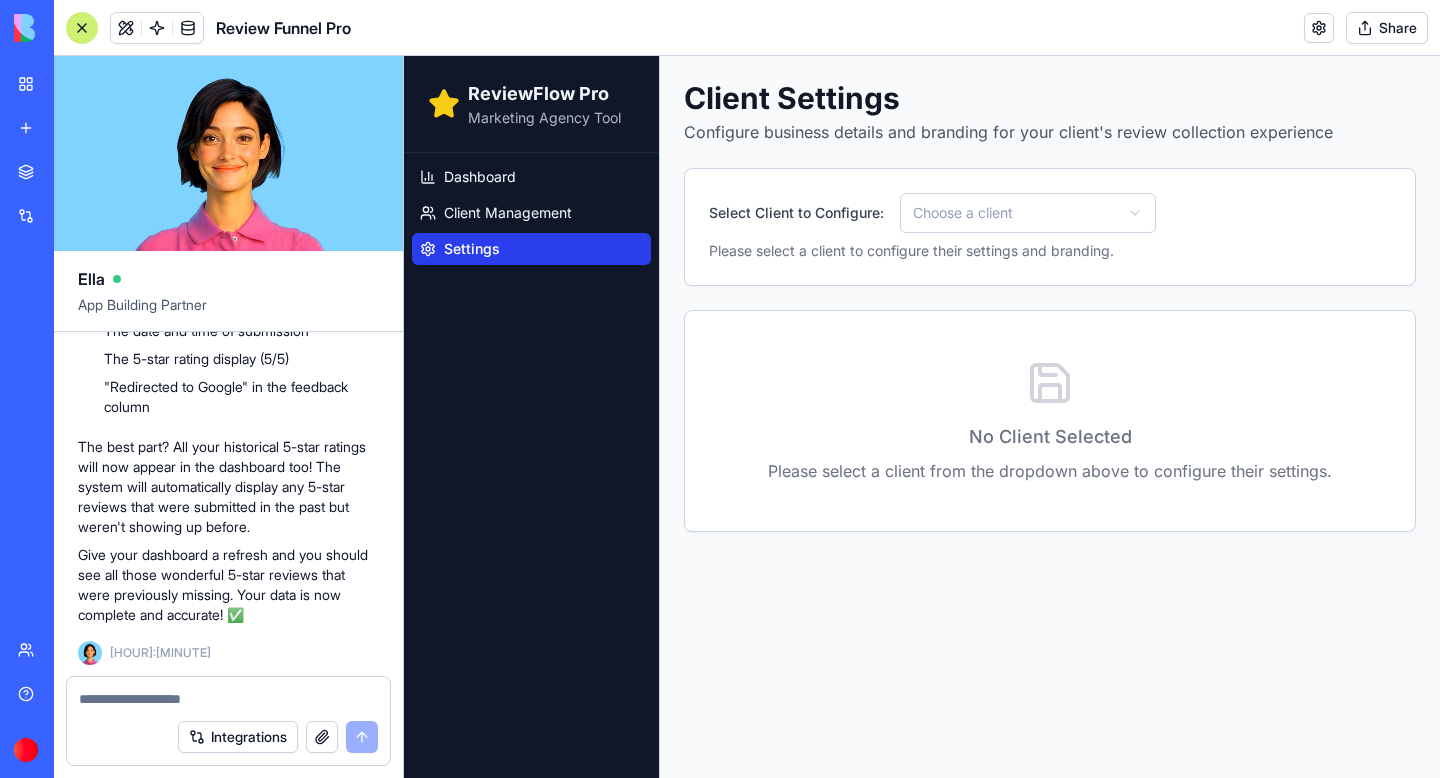 scroll, scrollTop: 0, scrollLeft: 0, axis: both 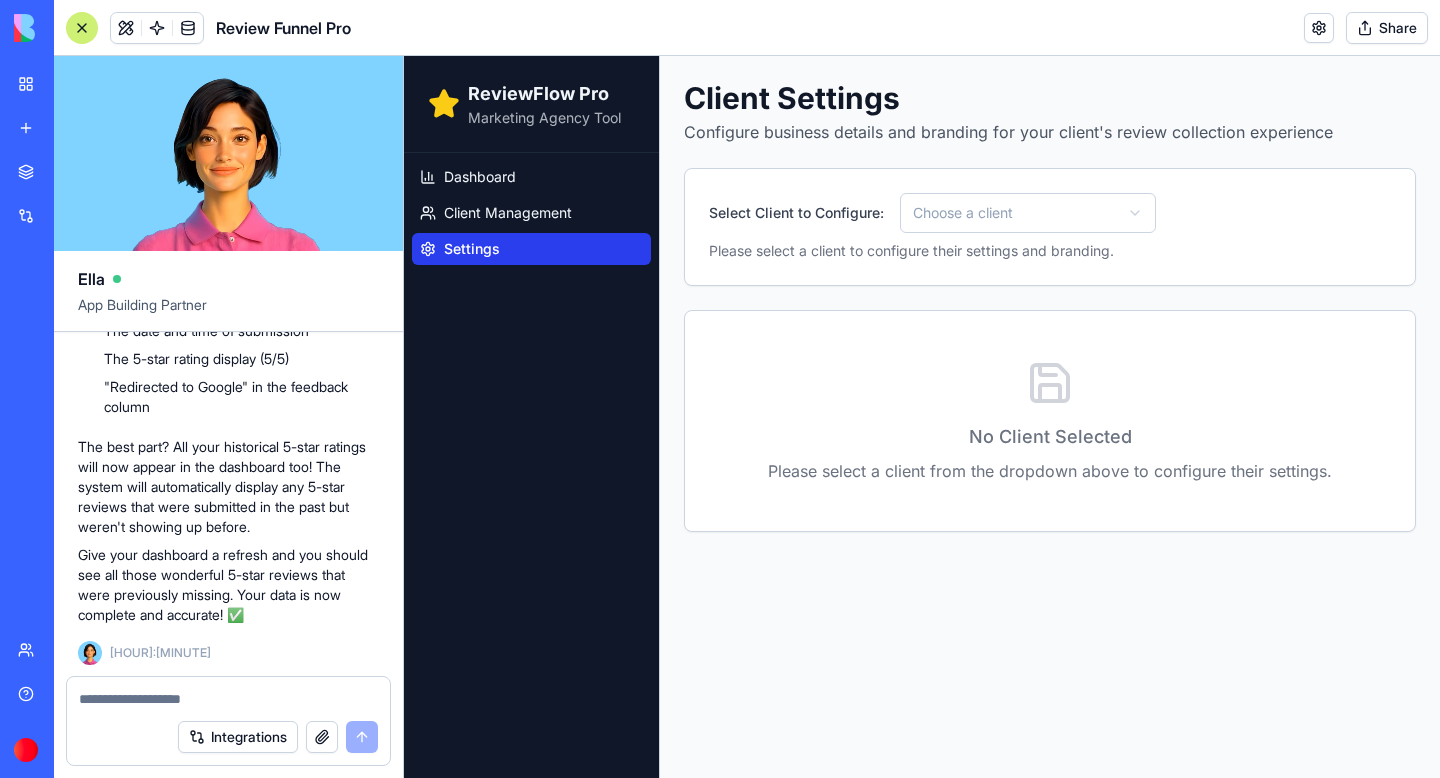 click on "Dashboard Client Management Settings" at bounding box center [531, 213] 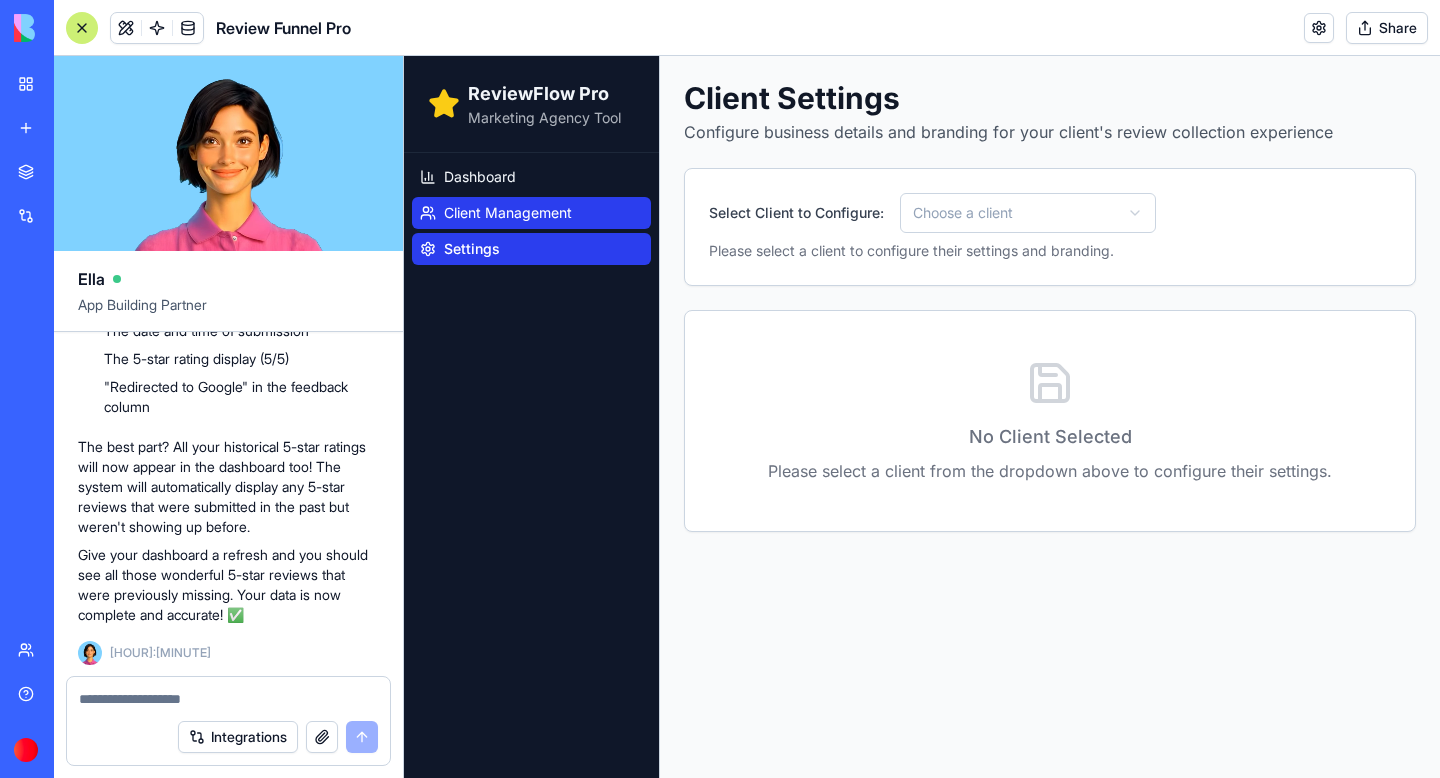 click on "Client Management" at bounding box center (508, 213) 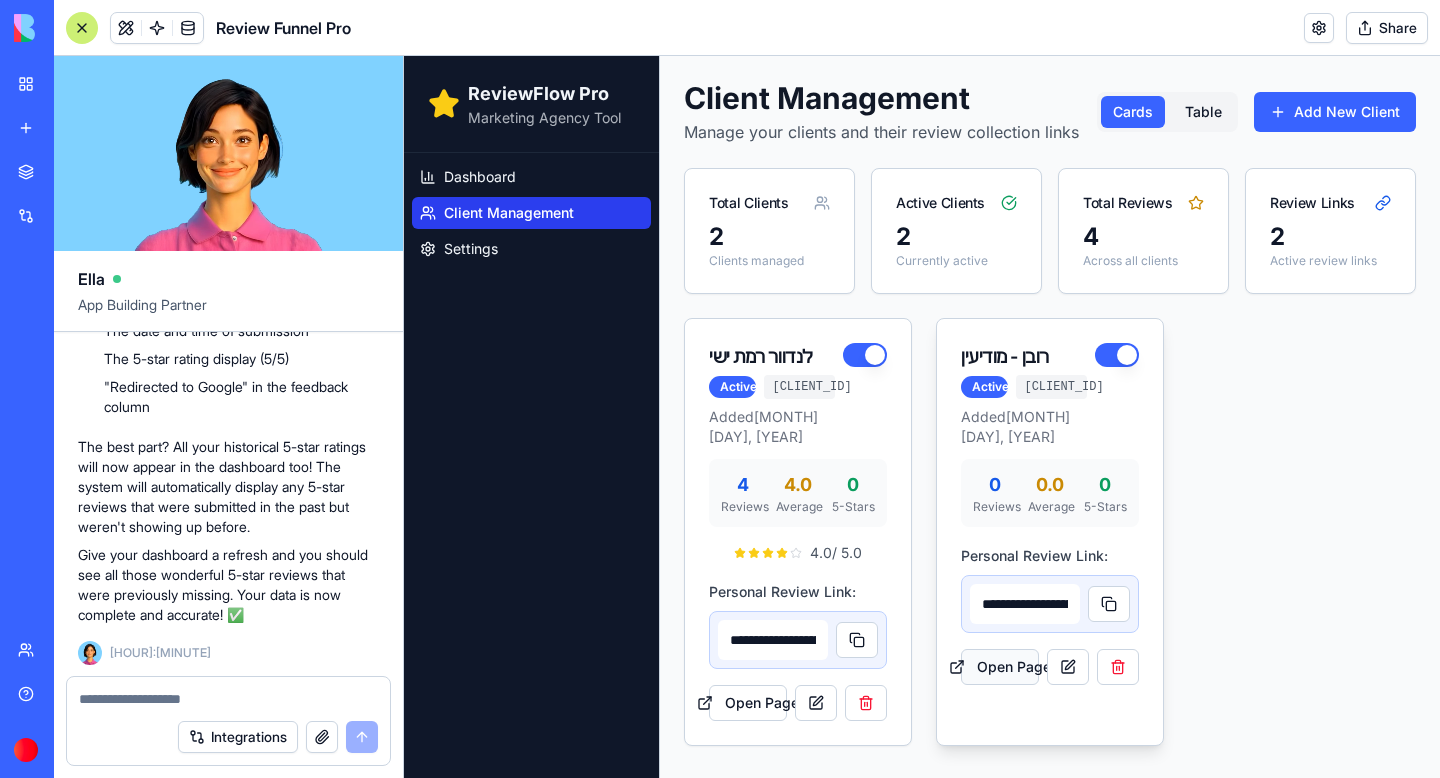 click on "Open Page" at bounding box center [1000, 667] 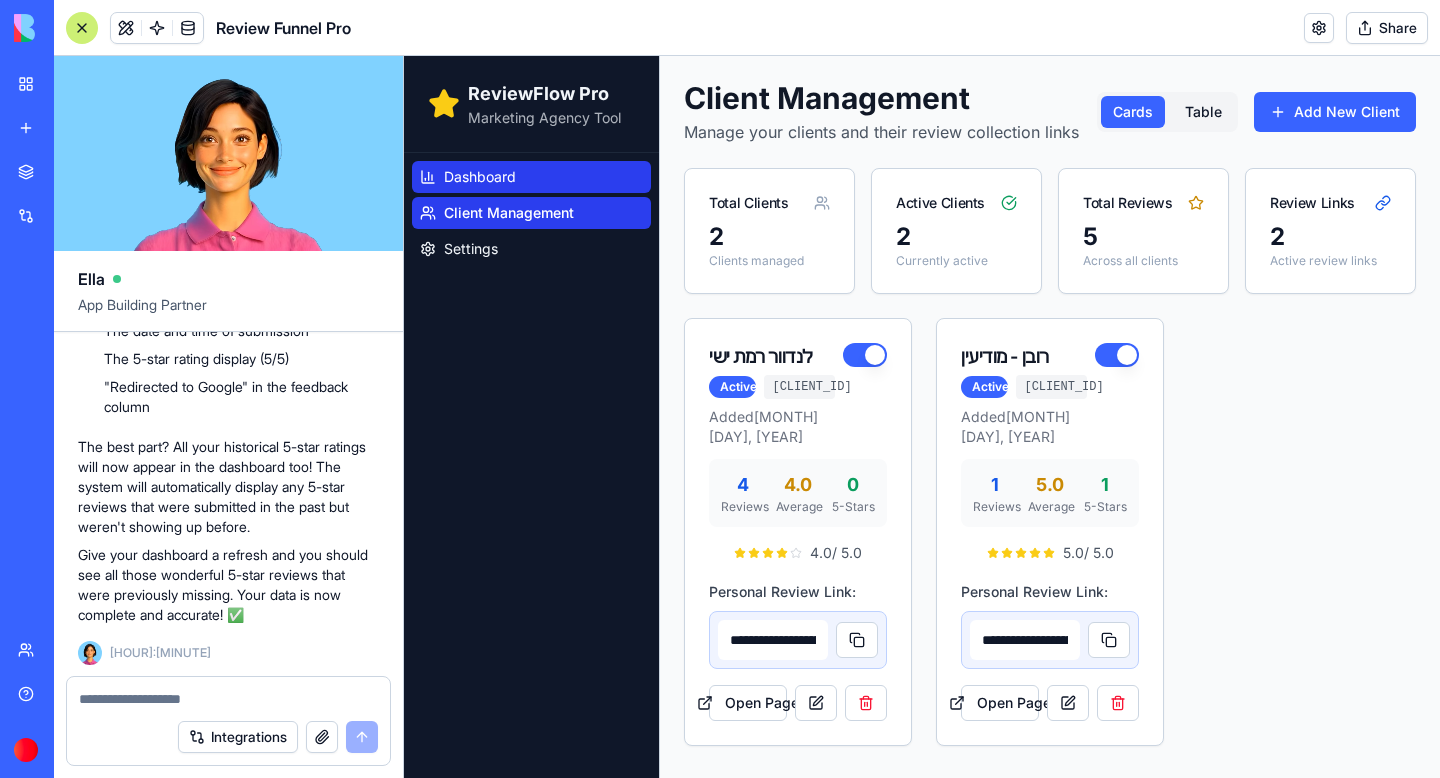 click on "Dashboard" at bounding box center (531, 177) 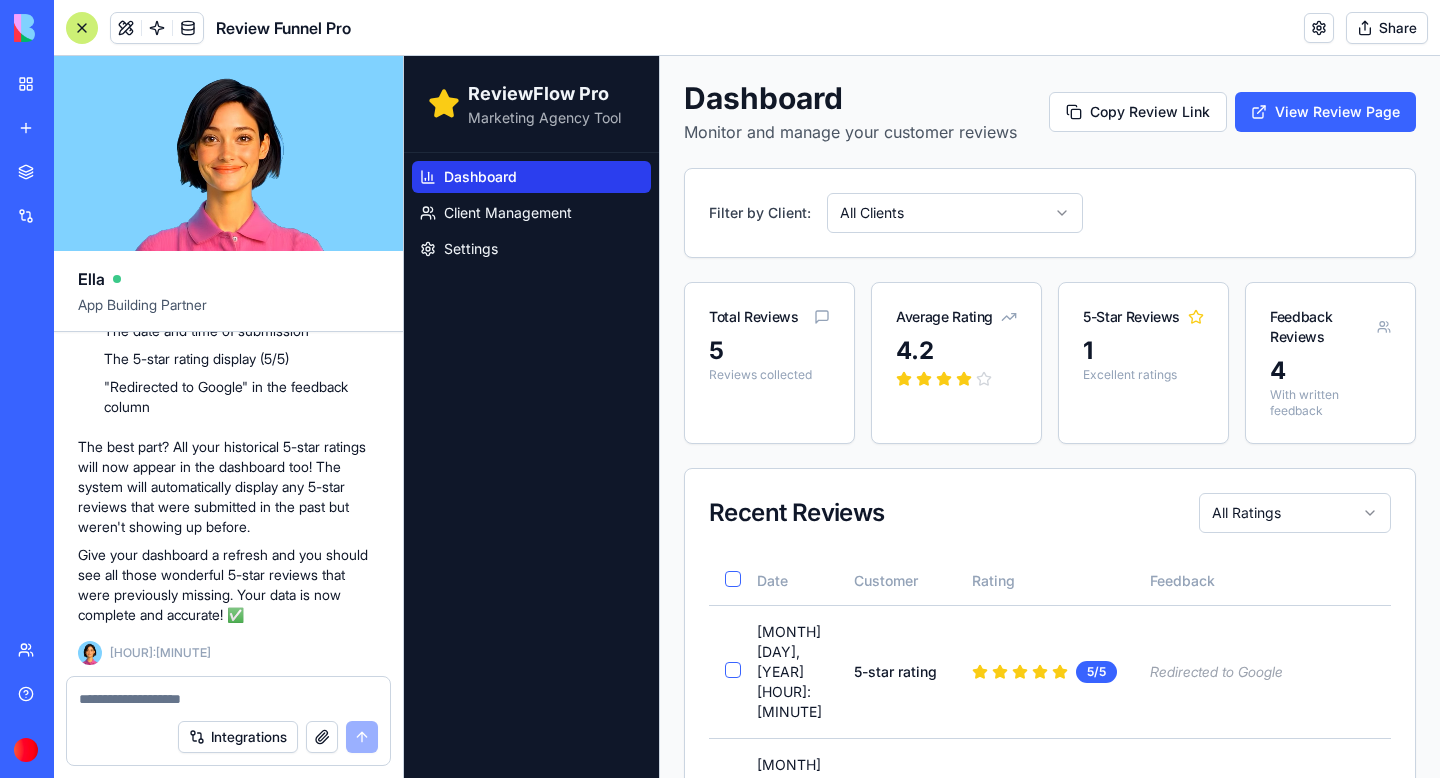 click on "ReviewFlow Pro Marketing Agency Tool Dashboard Client Management Settings Dashboard Monitor and manage your customer reviews Copy Review Link View Review Page Filter by Client: All Clients Total Reviews 5 Reviews collected Average Rating 4.2 5-Star Reviews 1 Excellent ratings Feedback Reviews 4 With written feedback Recent Reviews All Ratings Date Customer Rating Feedback Actions Aug 06, 2025 08:13 5-star rating 5 /5 Redirected to Google Aug 05, 2025 22:17 רינת 0507469776 4 /5 שירתה אותנו מלצרית בשם עדי
היא הייתה שירותית ונעימה Aug 05, 2025 17:09 ניקול 0528426264 4 /5 באנו זוג, קיבלנו שירית מהמלצרית גל, שירותית מקסימה ונעימה מאוד! Aug 05, 2025 17:07 בן 0526900491 4 /5 רוצה לפרגן למלצרית גל שנתנה לנו שירות מעולה Aug 05, 2025 13:09 נועם רונן 0522182400 4 /5 המלצרית הייתה נדירה ממש (טל )
תקדמו אותה ותפרגנו לה ב500" at bounding box center [922, 657] 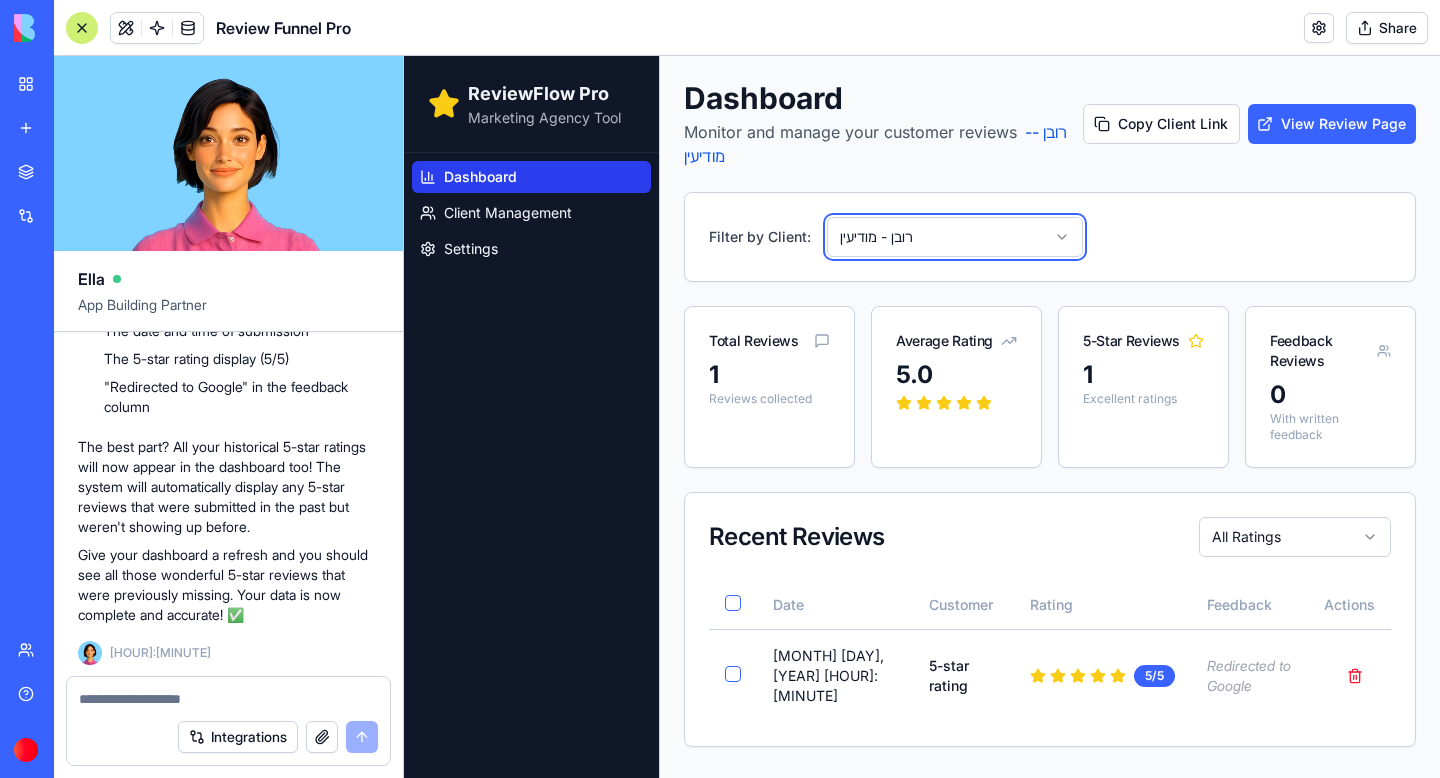 scroll, scrollTop: 104826, scrollLeft: 0, axis: vertical 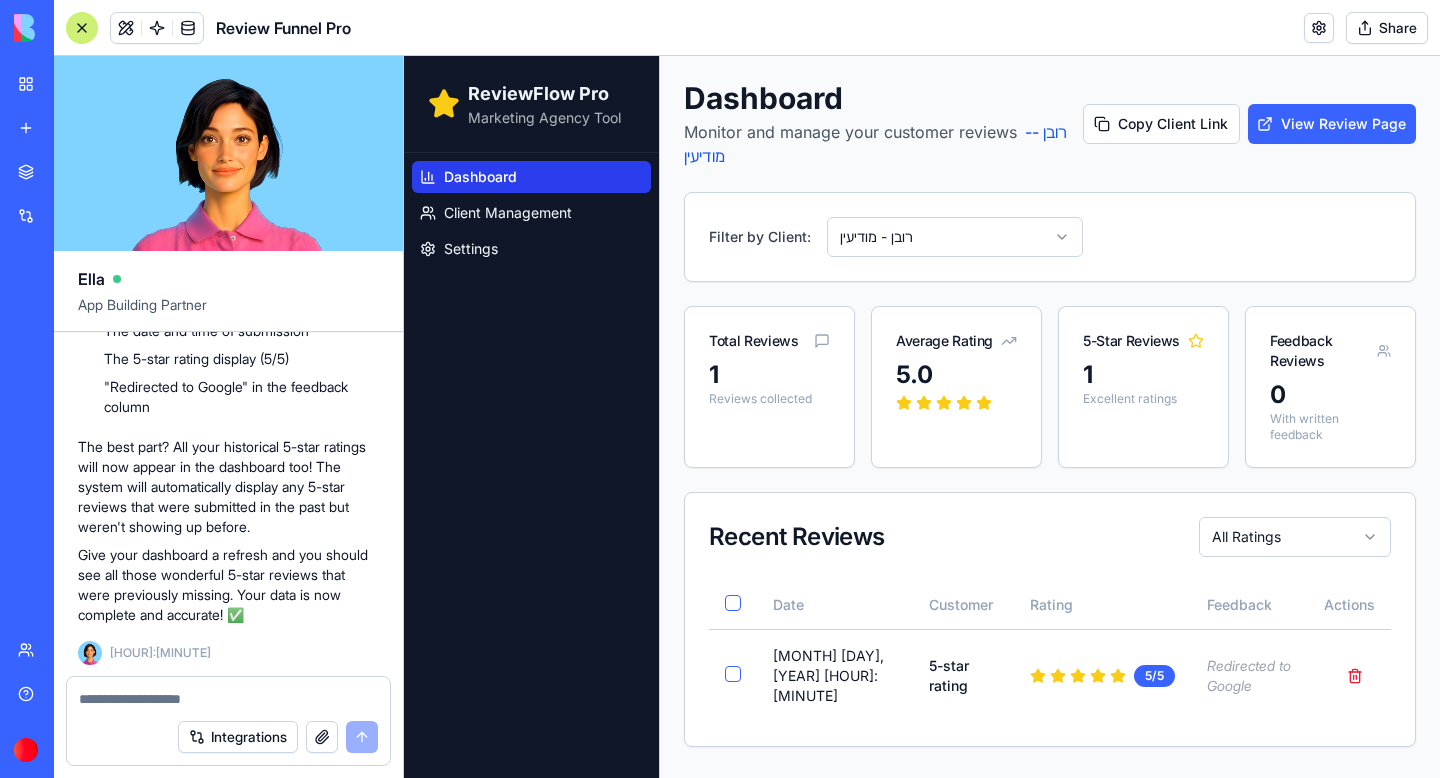 click at bounding box center (82, 28) 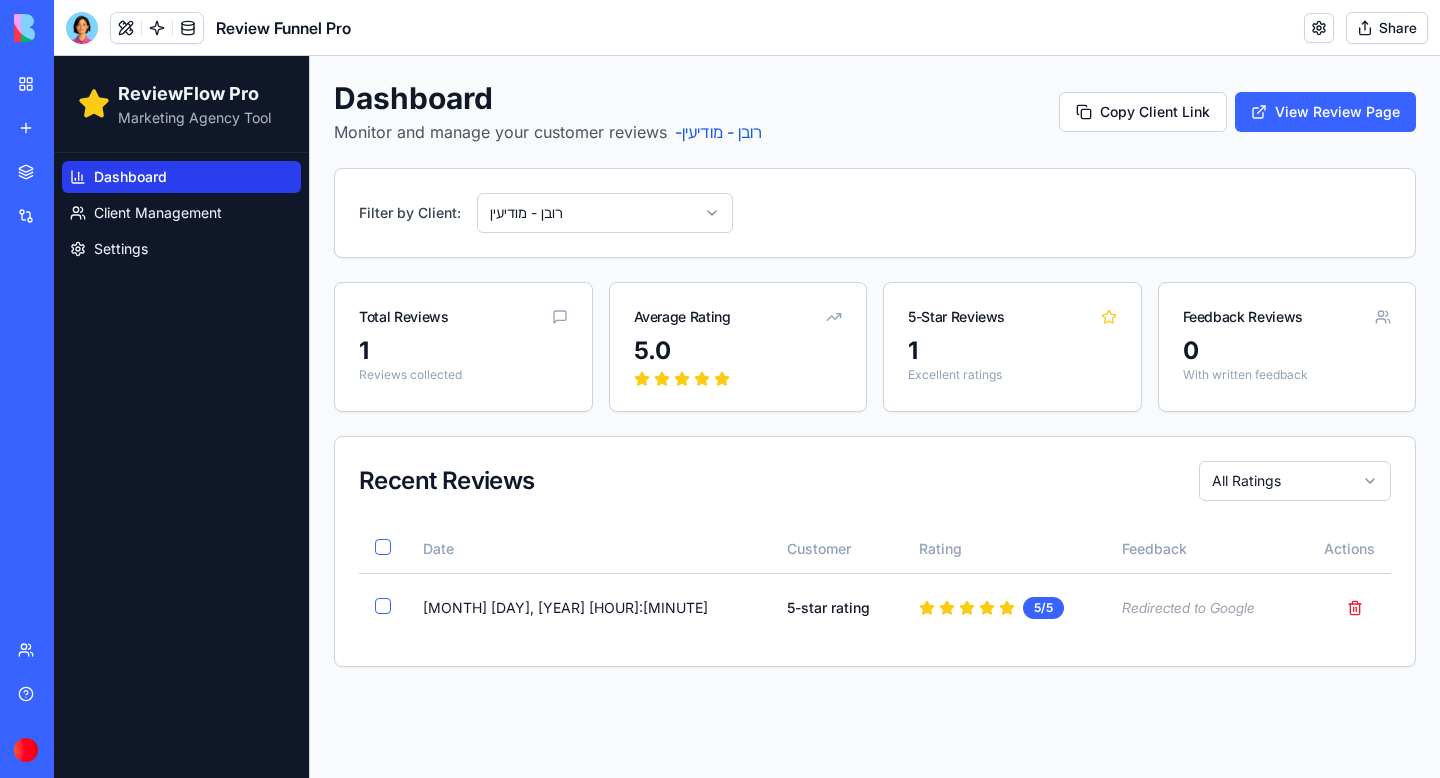 click on "ReviewFlow Pro Marketing Agency Tool Dashboard Client Management Settings Dashboard Monitor and manage your customer reviews -  רובן - מודיעין Copy Client Link View Review Page Filter by Client: רובן - מודיעין Total Reviews 1 Reviews collected Average Rating 5.0 5-Star Reviews 1 Excellent ratings Feedback Reviews 0 With written feedback Recent Reviews All Ratings Date Customer Rating Feedback Actions Aug 06, 2025 08:13 5-star rating 5 /5 Redirected to Google" at bounding box center [747, 417] 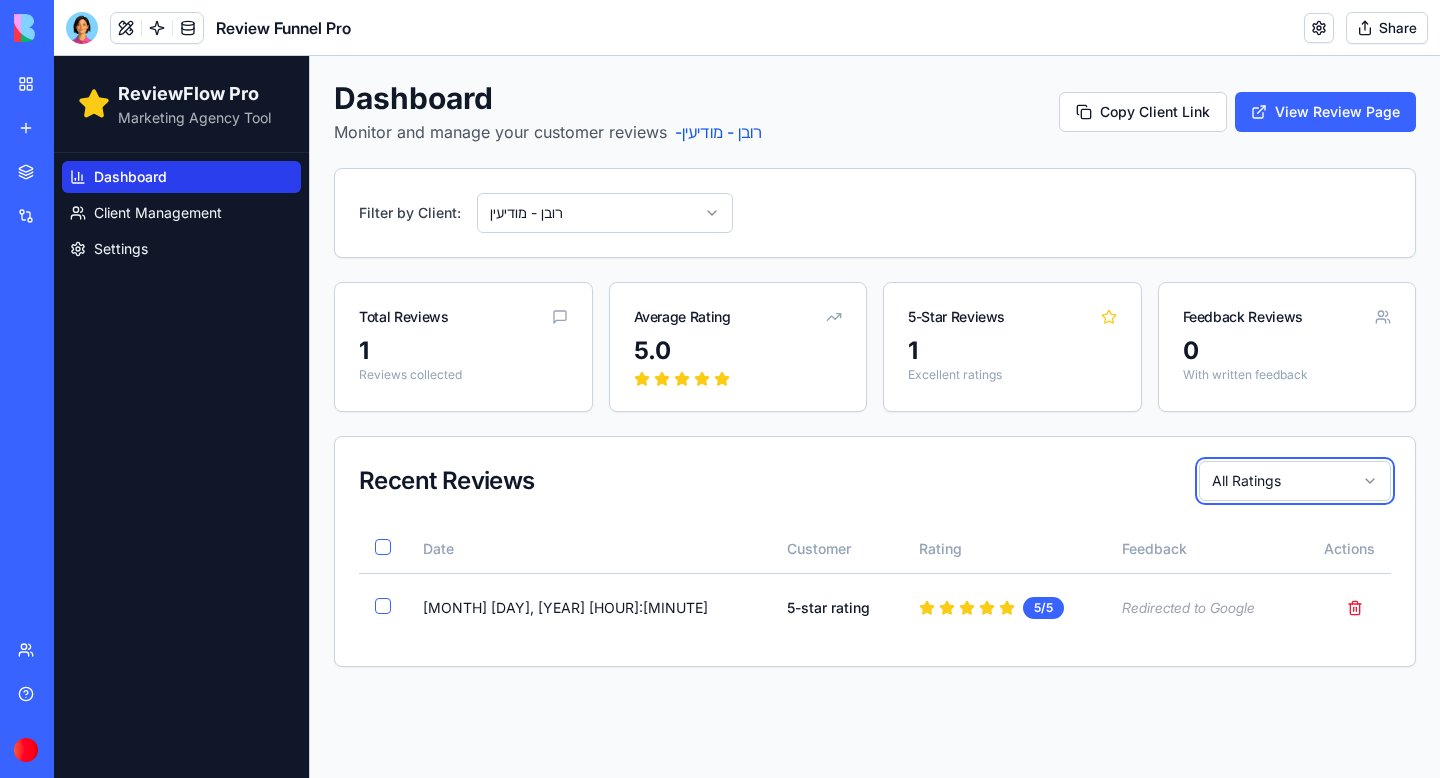click on "ReviewFlow Pro Marketing Agency Tool Dashboard Client Management Settings Dashboard Monitor and manage your customer reviews -  רובן - מודיעין Copy Client Link View Review Page Filter by Client: רובן - מודיעין Total Reviews 1 Reviews collected Average Rating 5.0 5-Star Reviews 1 Excellent ratings Feedback Reviews 0 With written feedback Recent Reviews All Ratings Date Customer Rating Feedback Actions Aug 06, 2025 08:13 5-star rating 5 /5 Redirected to Google" at bounding box center [747, 417] 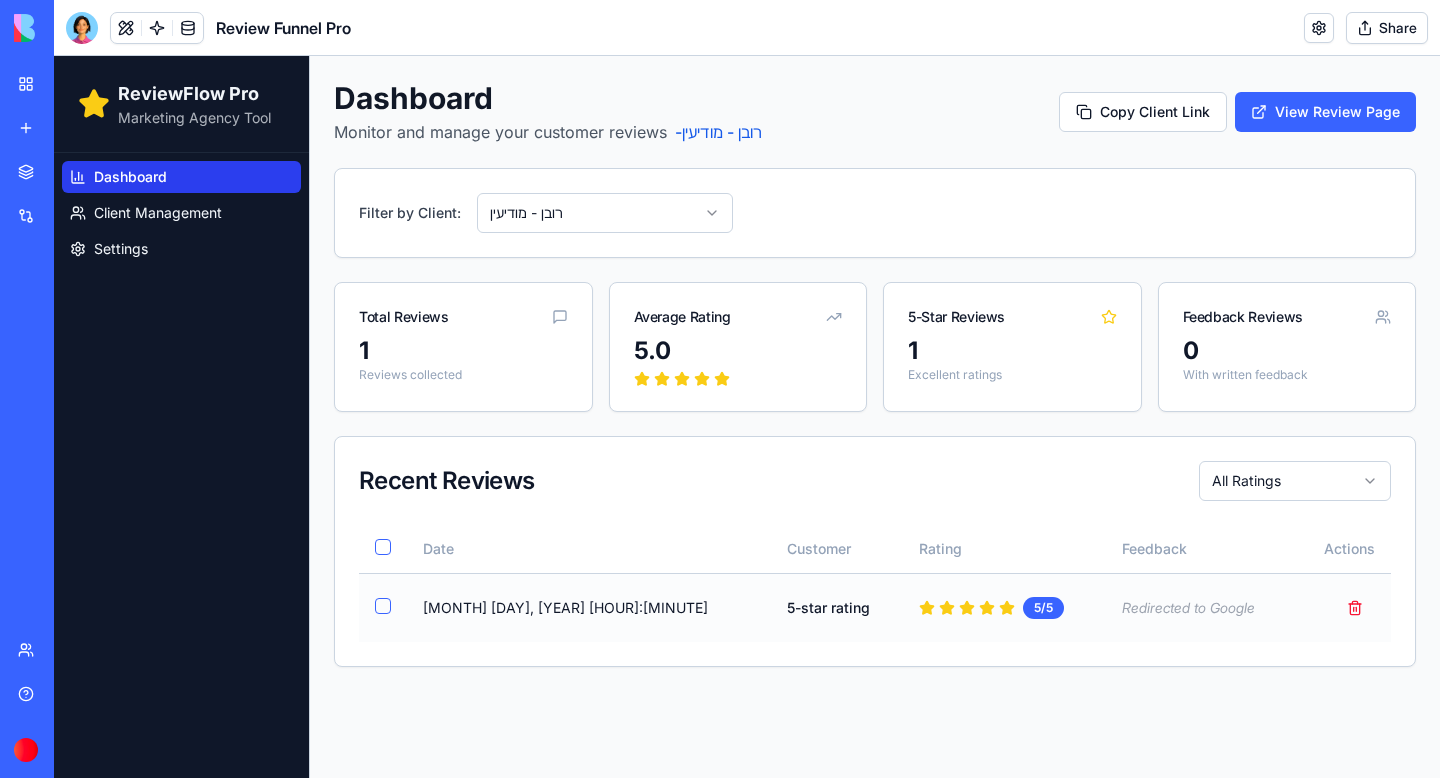 click on "Redirected to Google" at bounding box center [1200, 607] 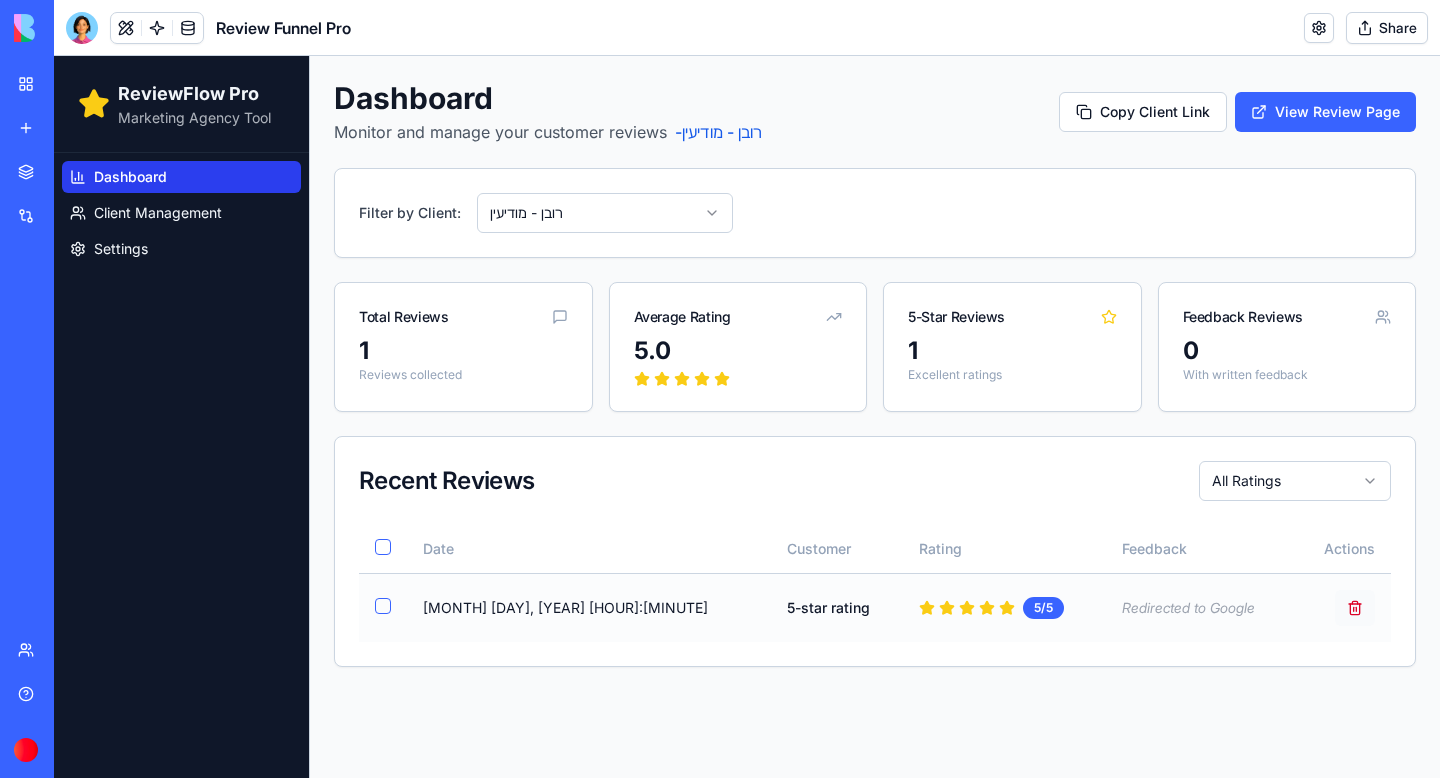 click at bounding box center [1355, 608] 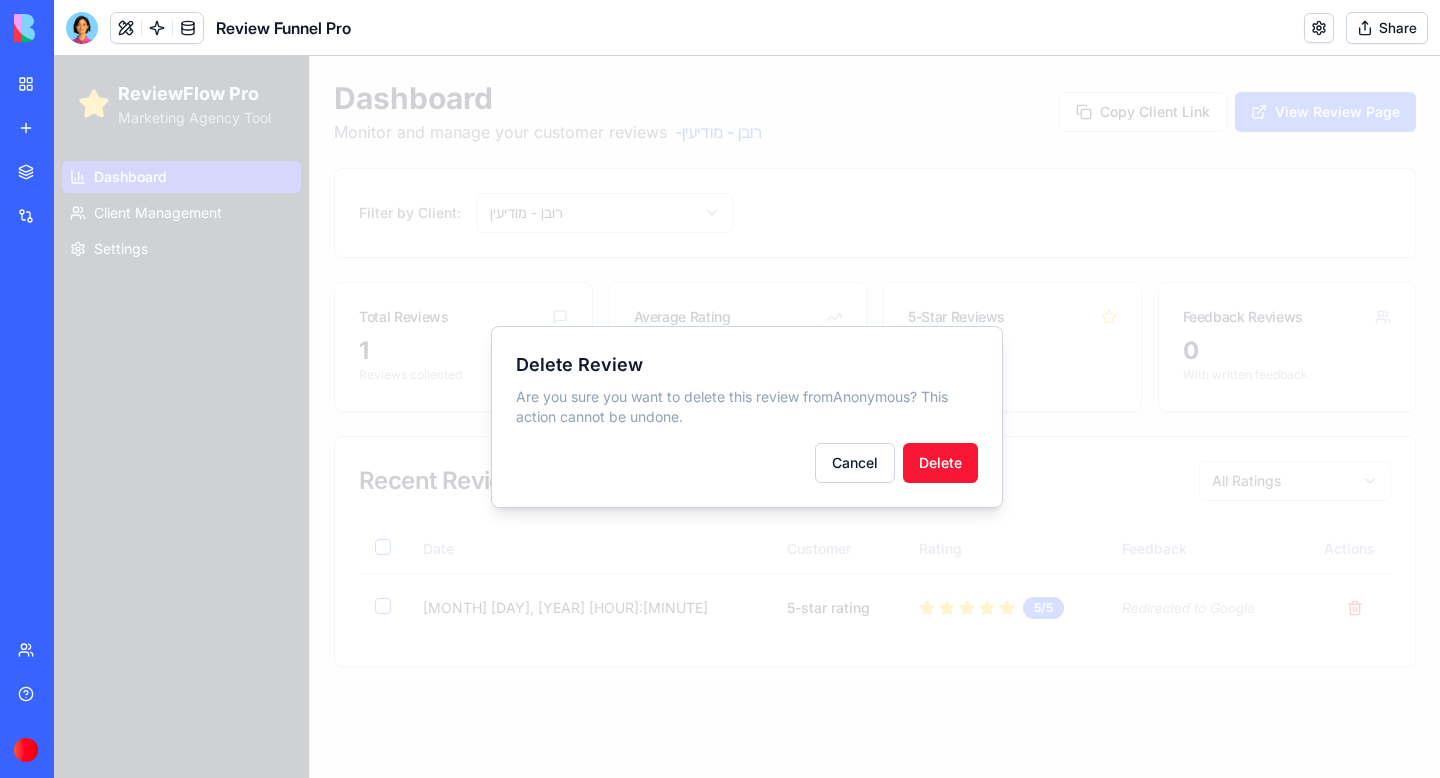 click on "Delete Review Are you sure you want to delete this review from  Anonymous ? This action cannot be undone. Cancel Delete" at bounding box center (747, 417) 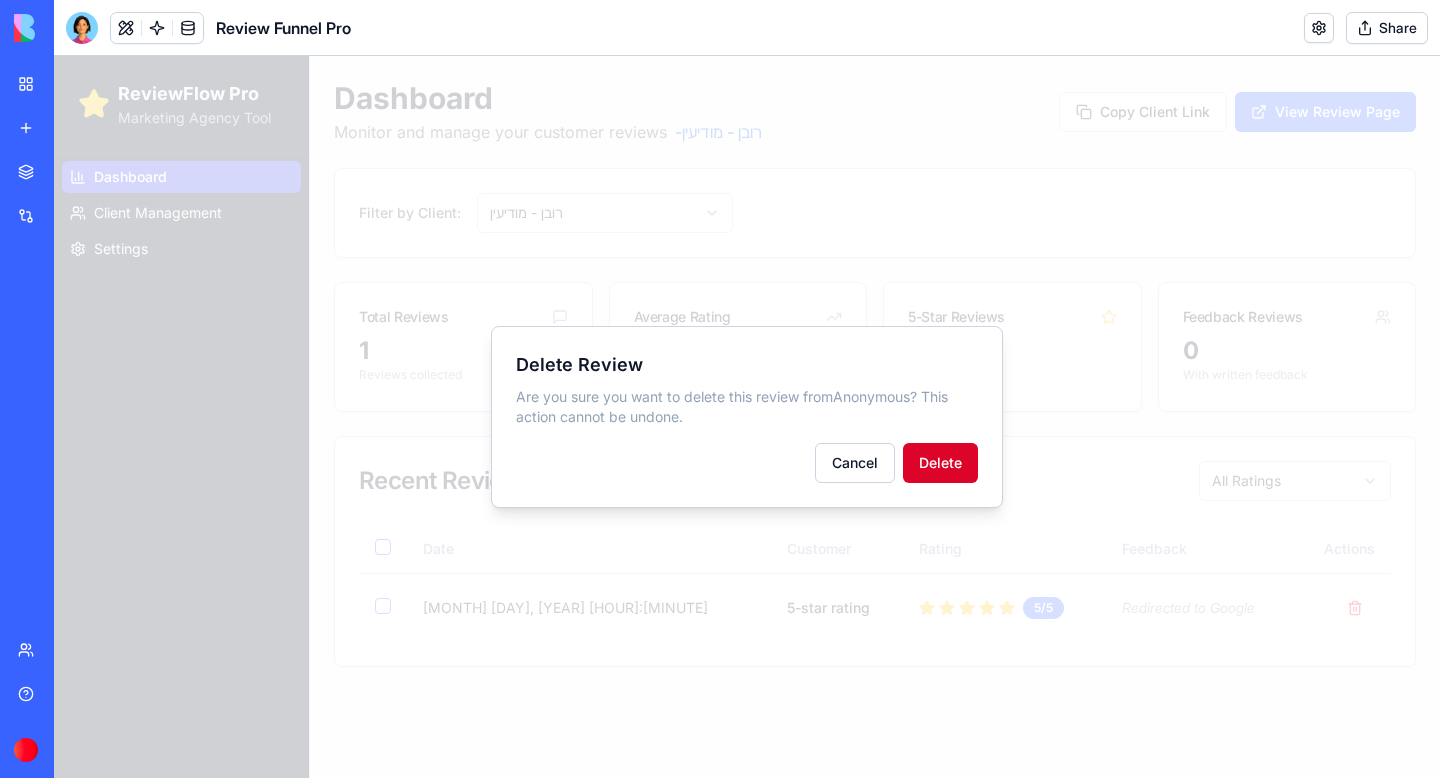 click on "Delete" at bounding box center (940, 463) 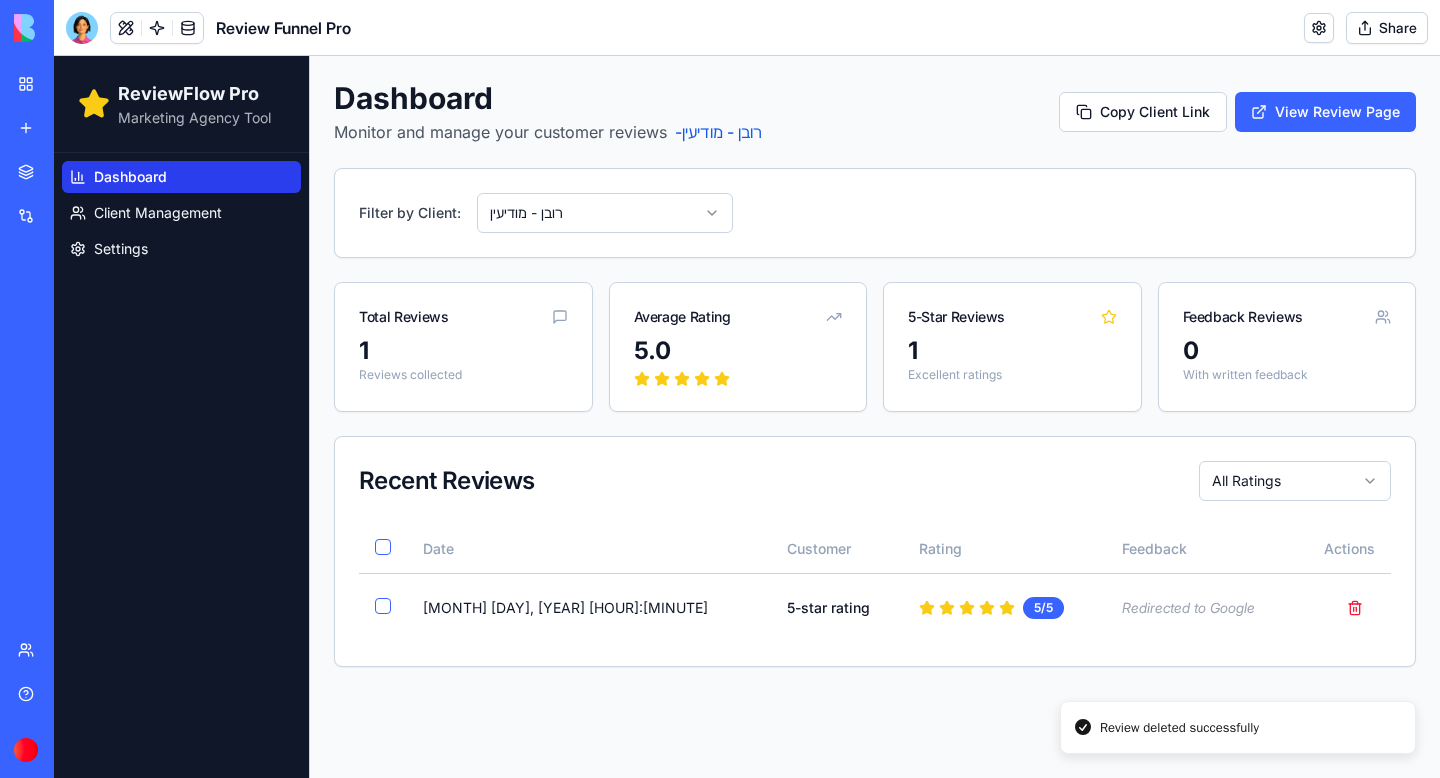 click on "ReviewFlow Pro Marketing Agency Tool Dashboard Client Management Settings Dashboard Monitor and manage your customer reviews -  רובן - מודיעין Copy Client Link View Review Page Filter by Client: רובן - מודיעין Total Reviews 1 Reviews collected Average Rating 5.0 5-Star Reviews 1 Excellent ratings Feedback Reviews 0 With written feedback Recent Reviews All Ratings Date Customer Rating Feedback Actions Aug 06, 2025 08:13 5-star rating 5 /5 Redirected to Google Review deleted successfully" at bounding box center [747, 417] 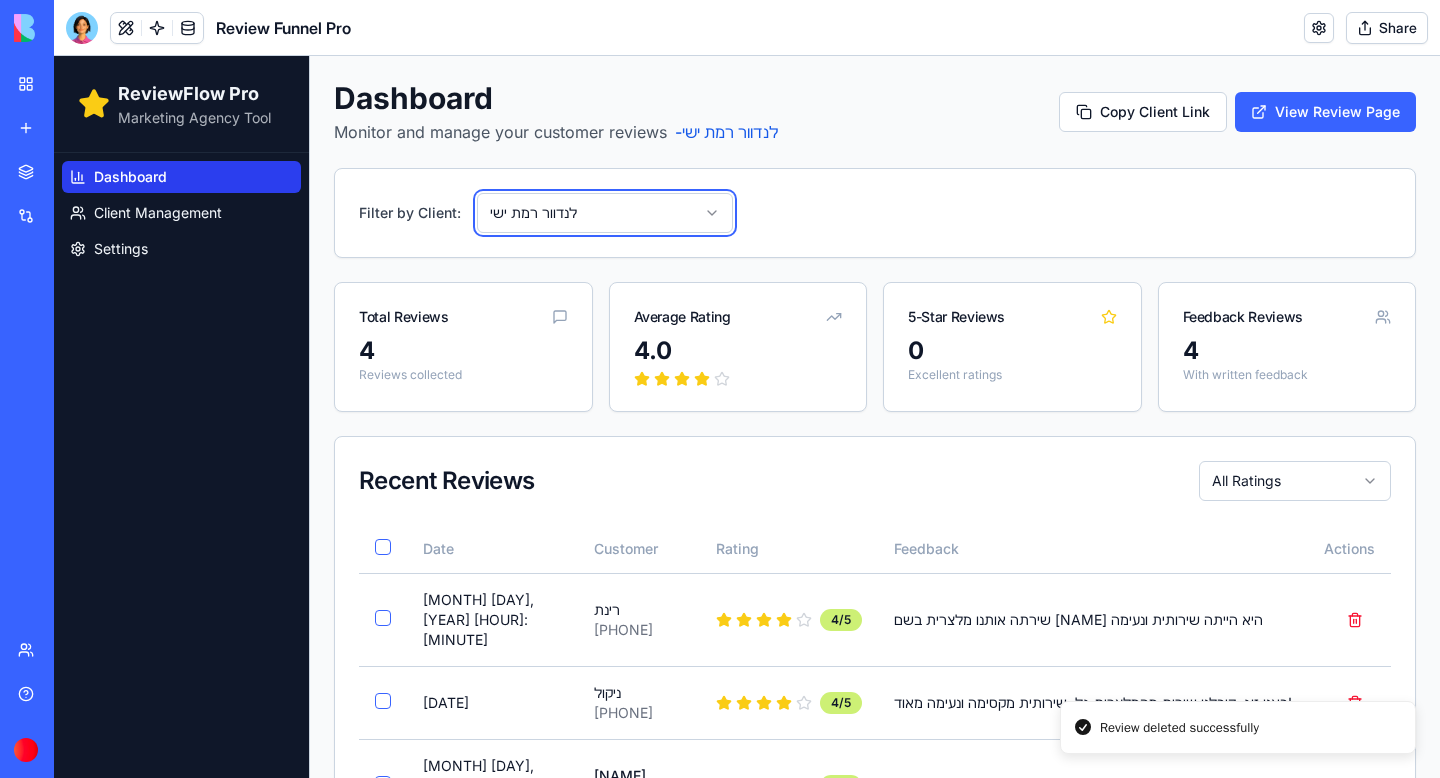 scroll, scrollTop: 135, scrollLeft: 0, axis: vertical 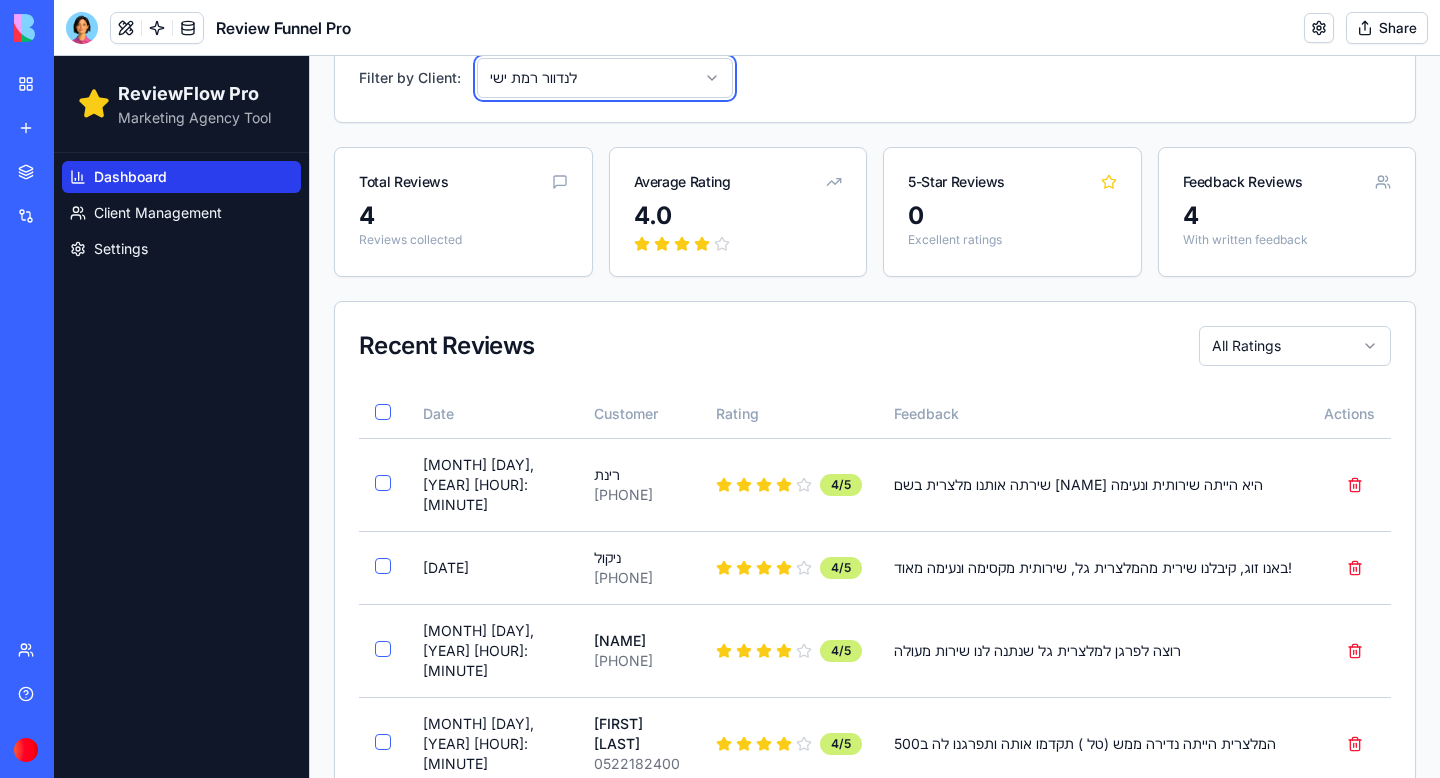 type 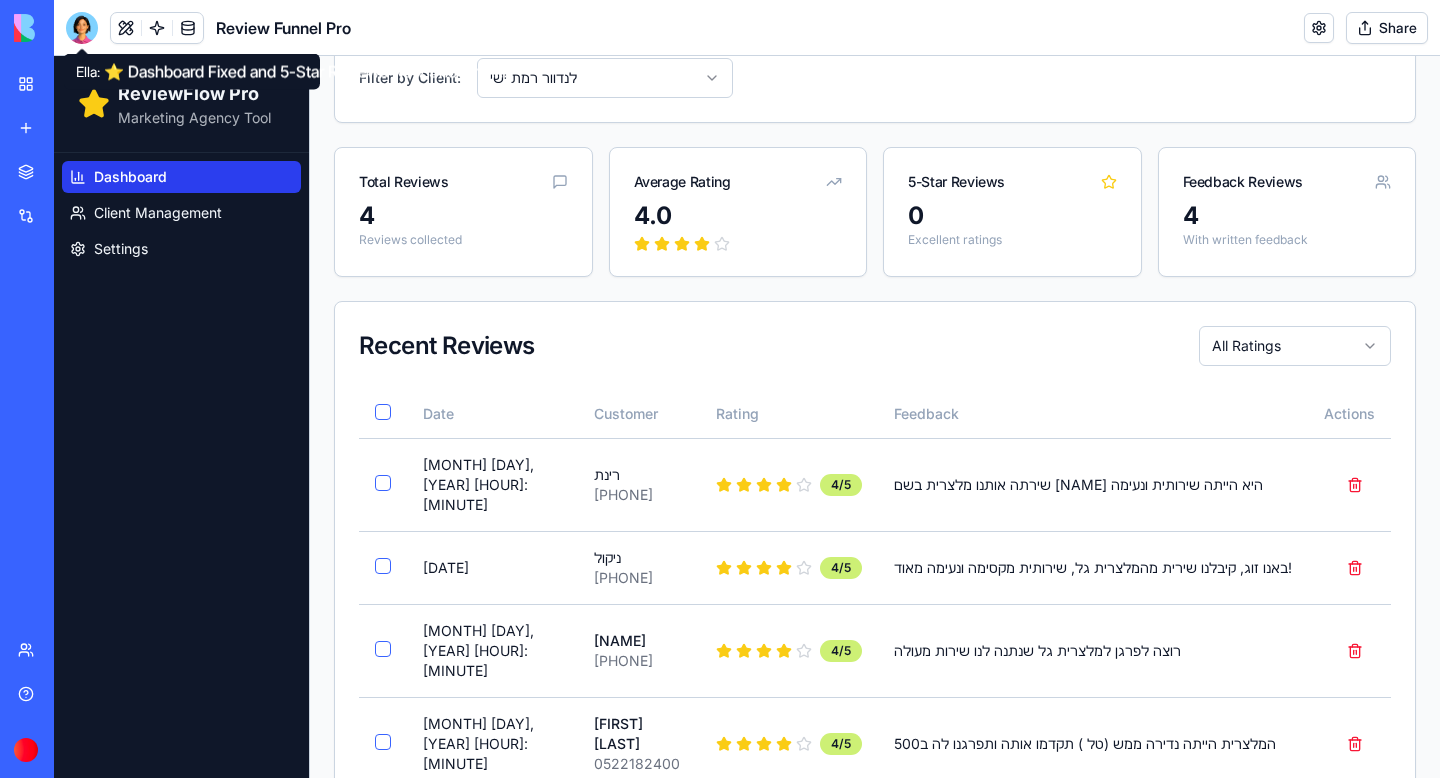 click at bounding box center (82, 28) 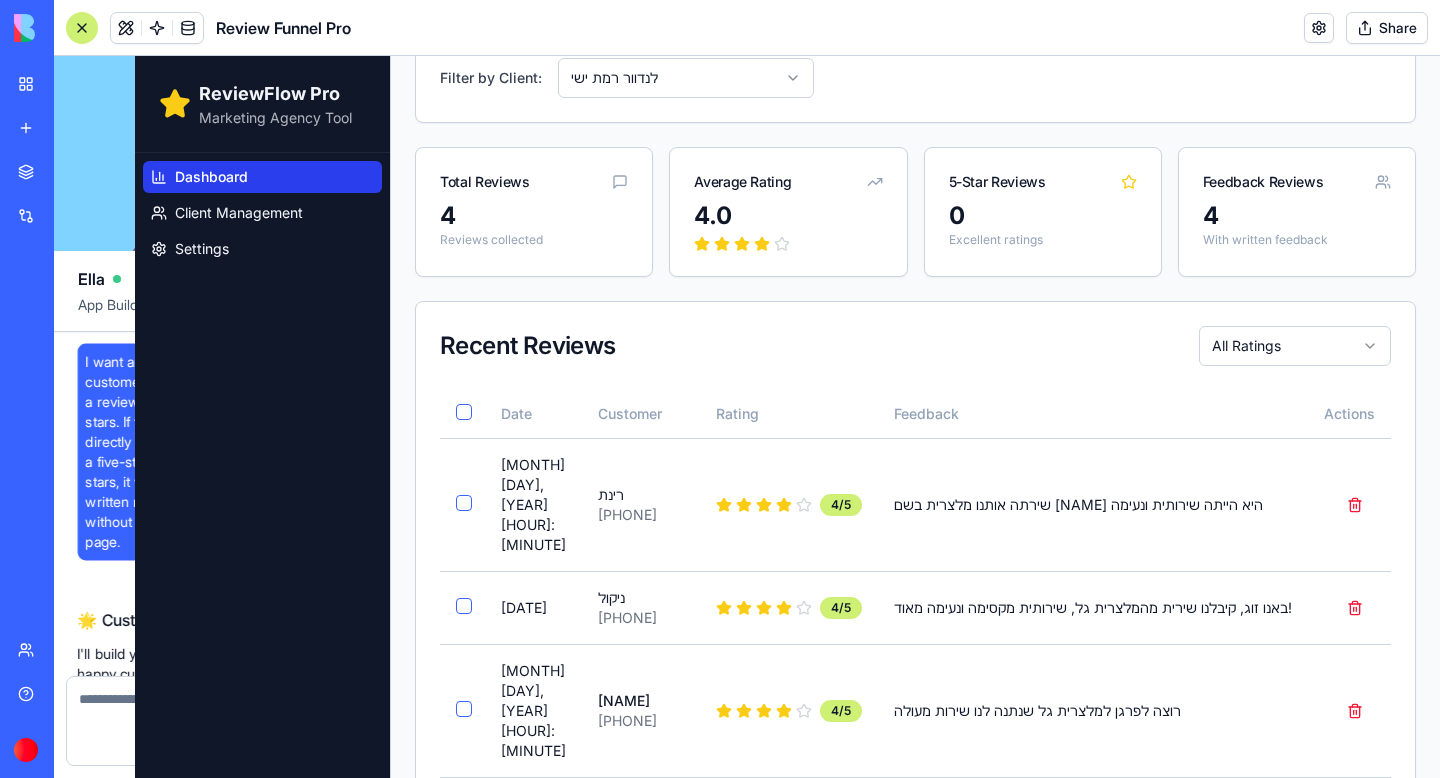 click at bounding box center (82, 28) 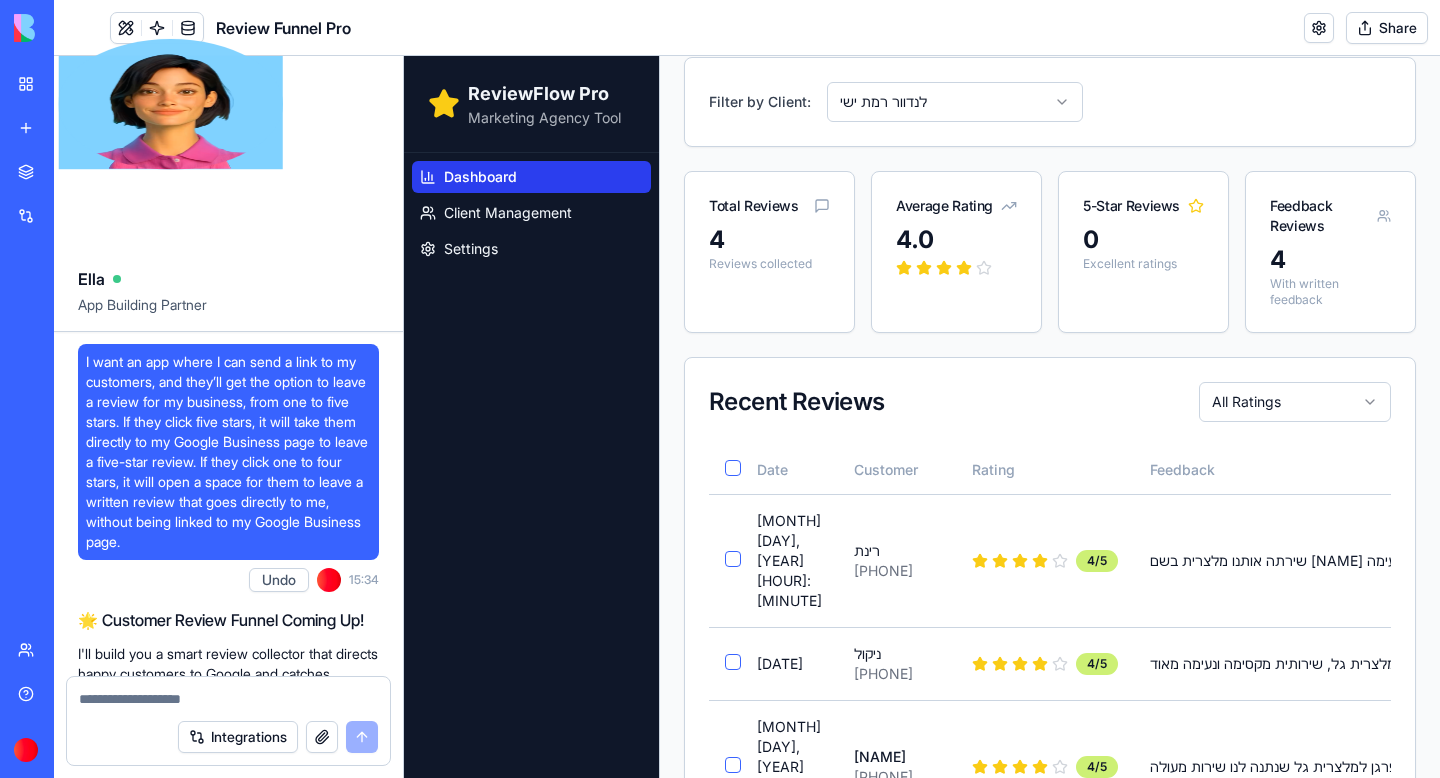 scroll, scrollTop: 104941, scrollLeft: 0, axis: vertical 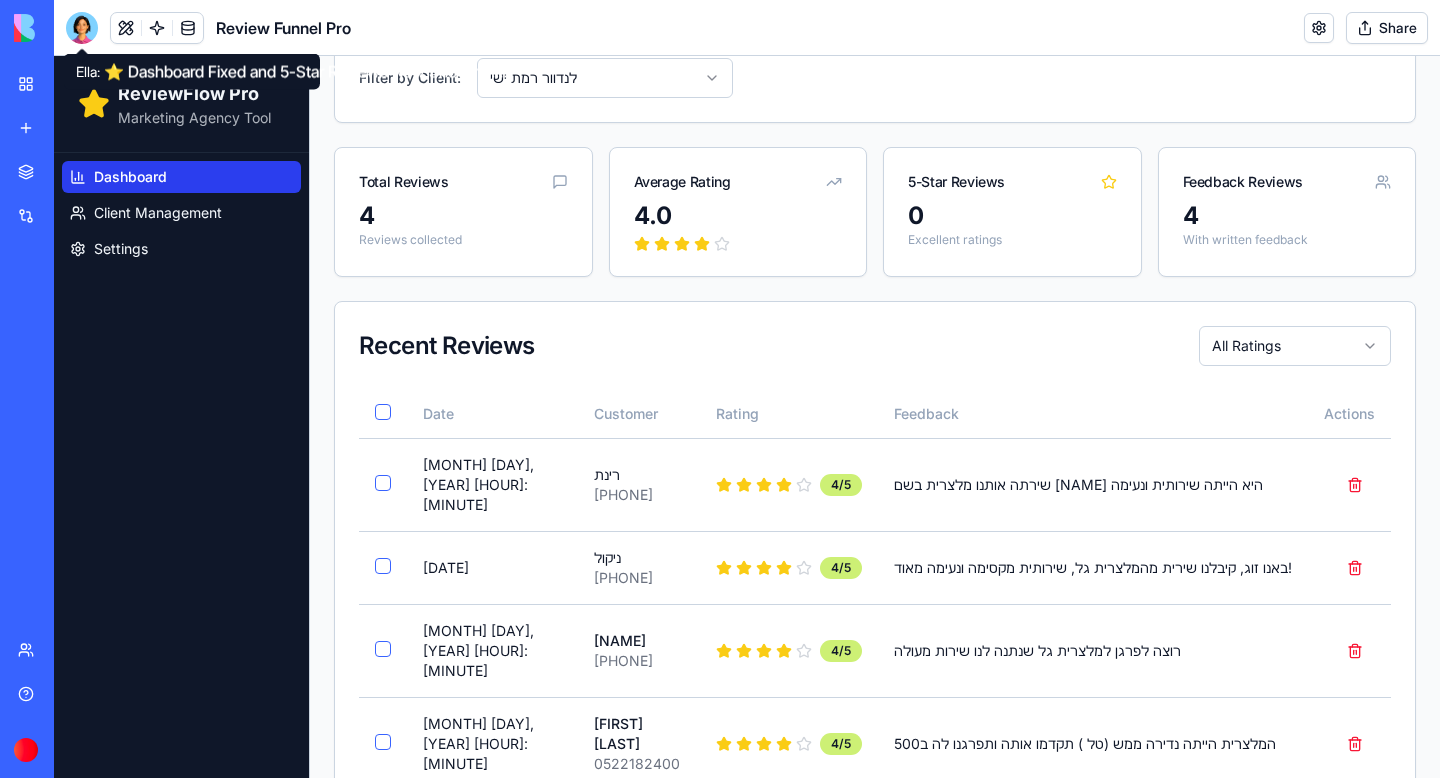 click at bounding box center [82, 28] 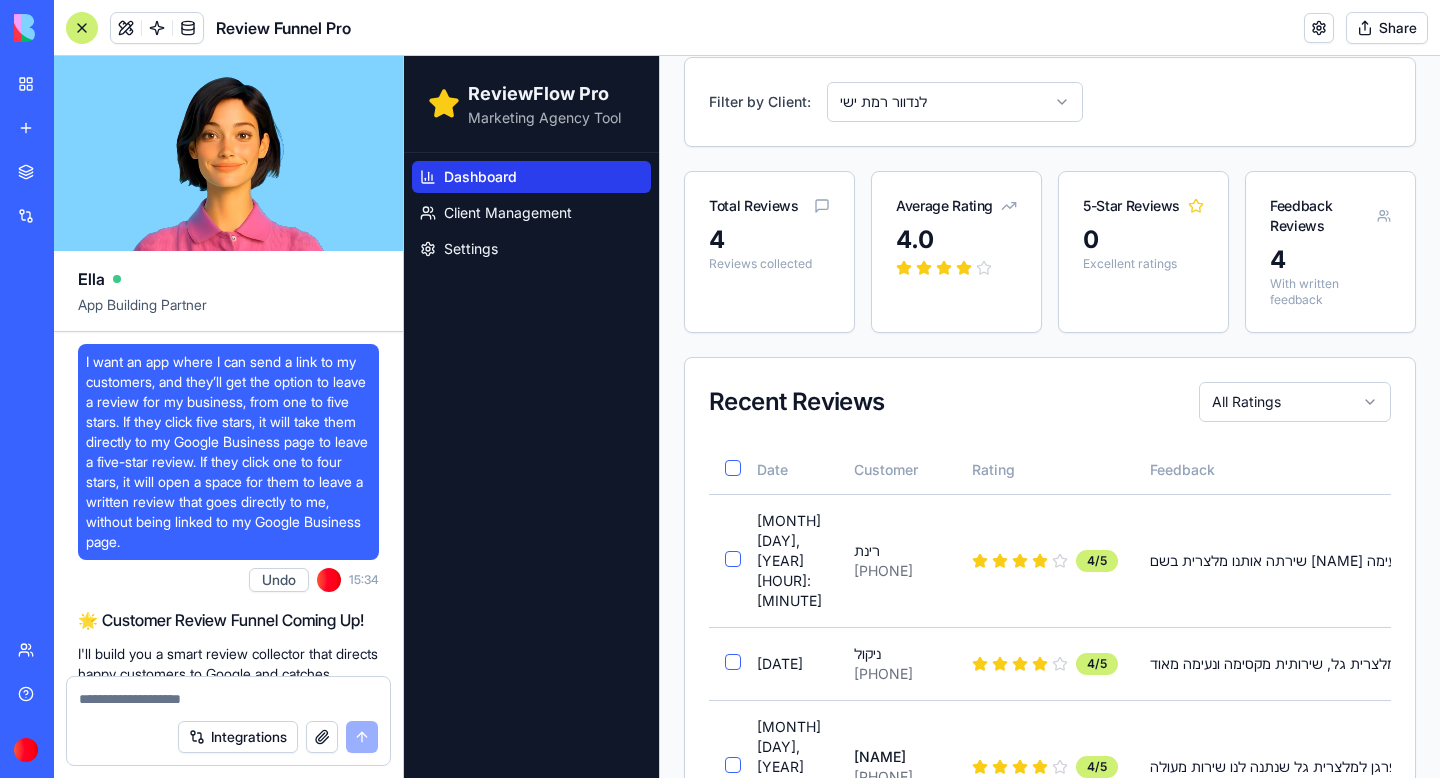 scroll, scrollTop: 104941, scrollLeft: 0, axis: vertical 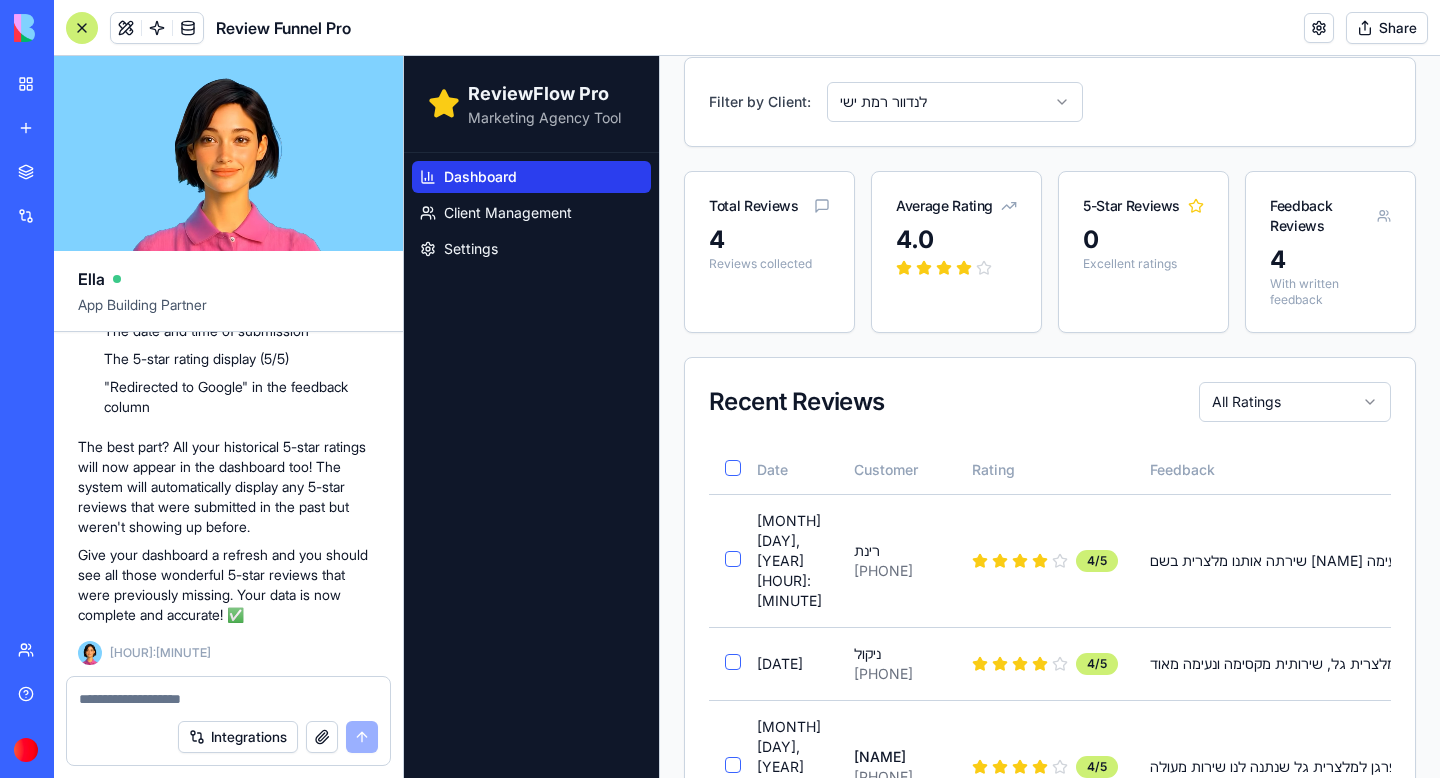 click at bounding box center (228, 699) 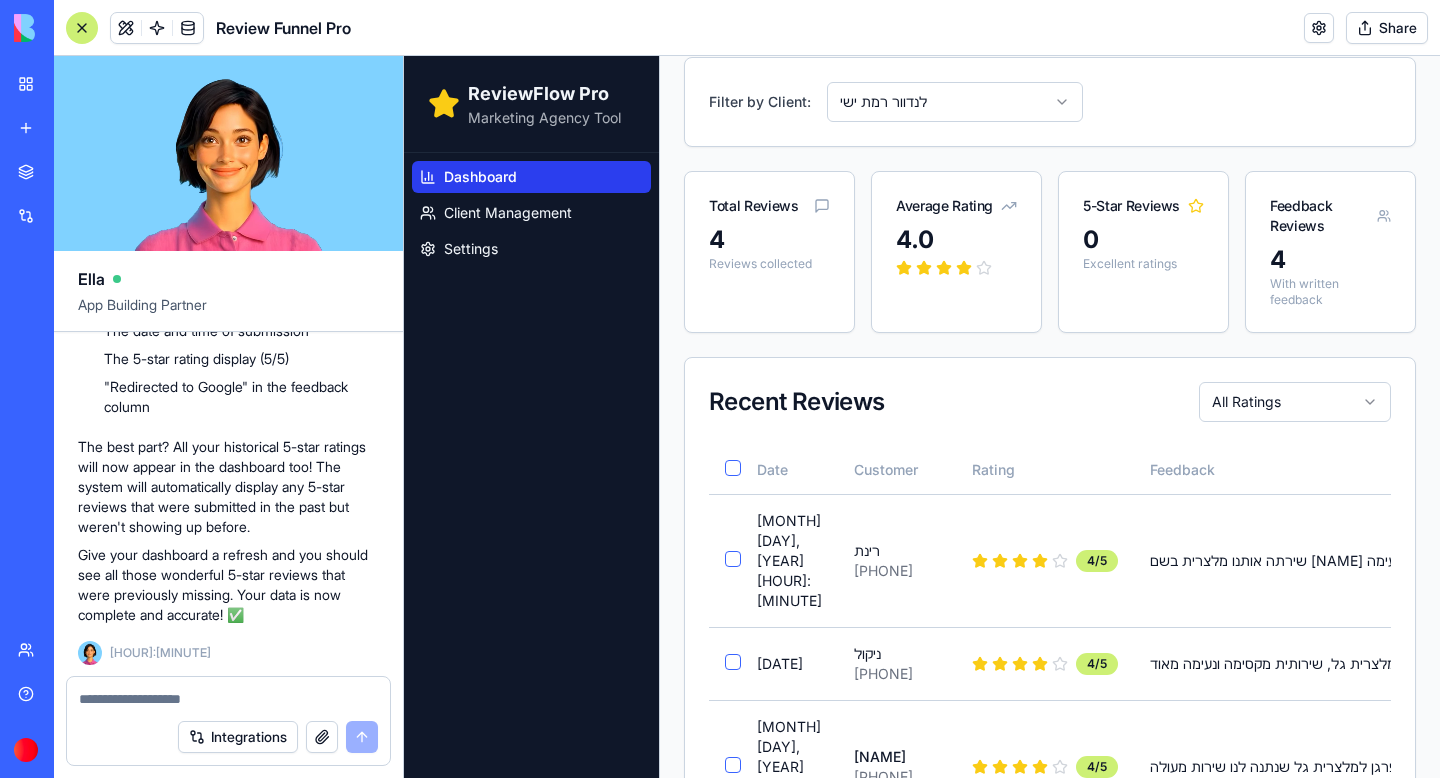 paste on "**********" 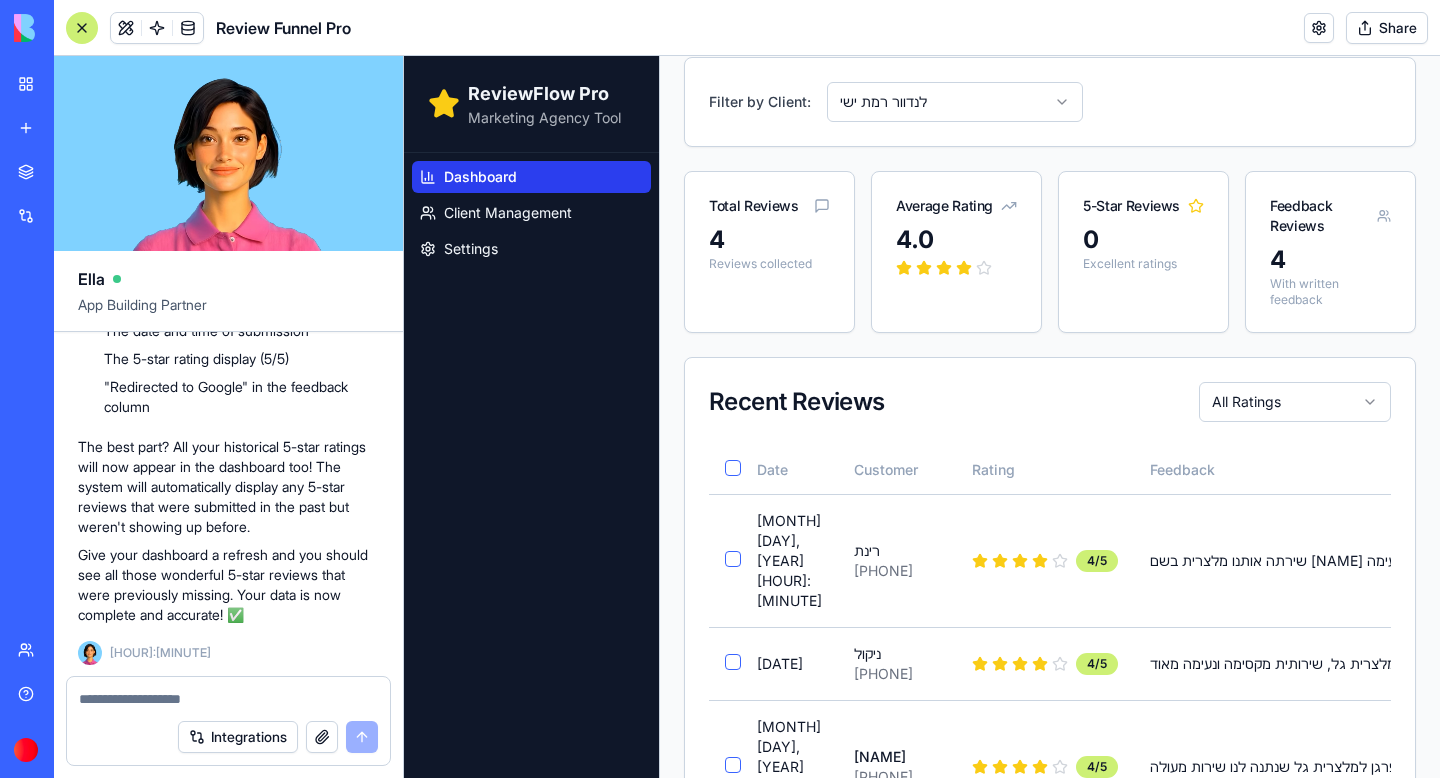 type on "**********" 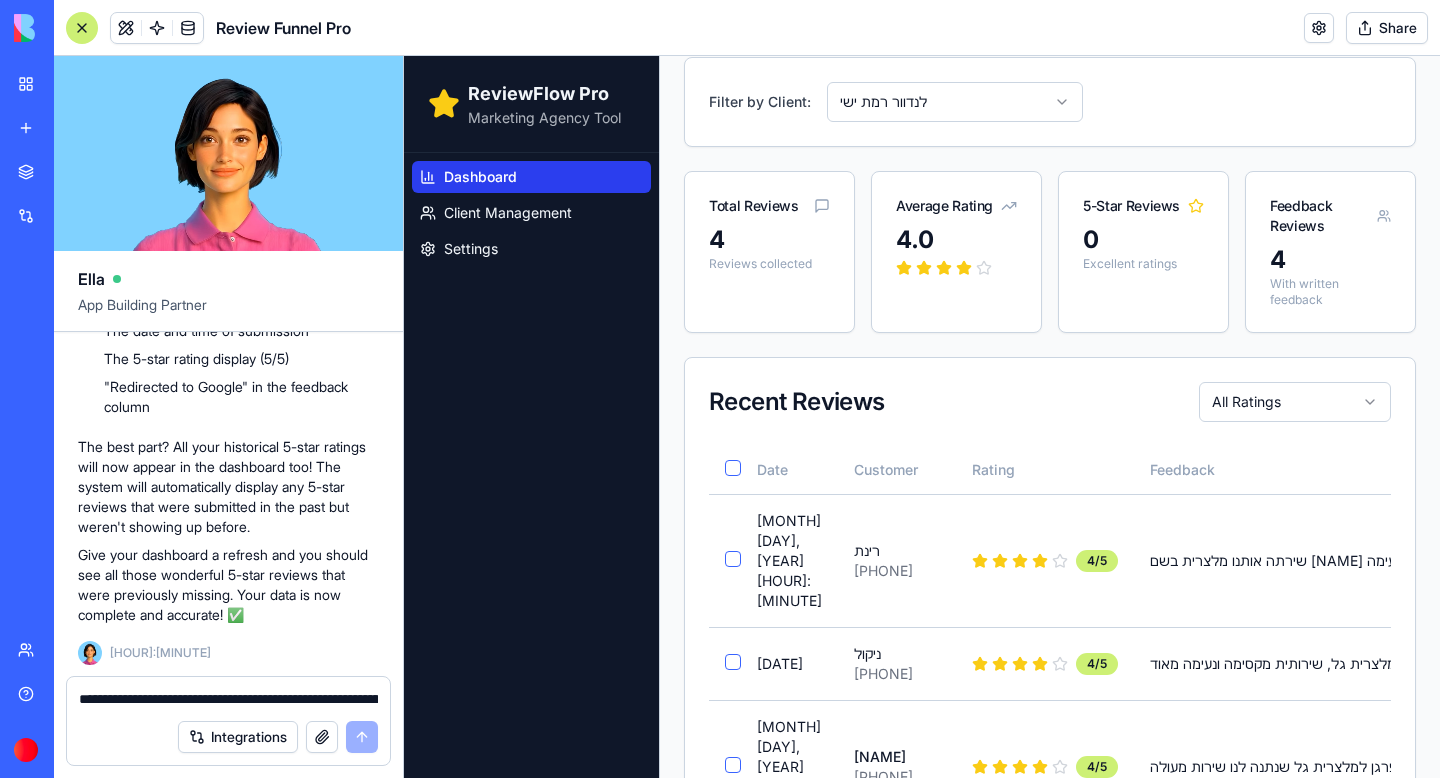 scroll, scrollTop: 258, scrollLeft: 0, axis: vertical 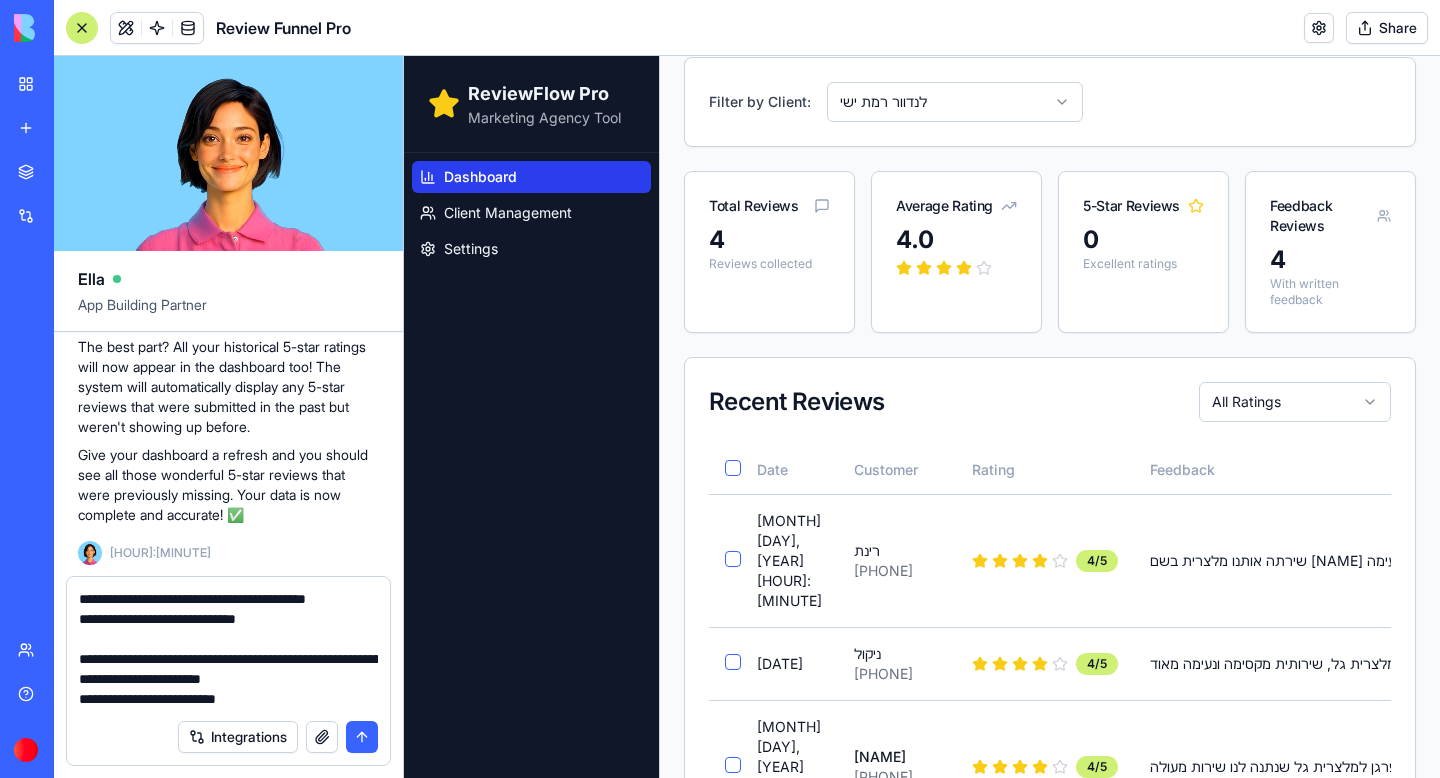 type 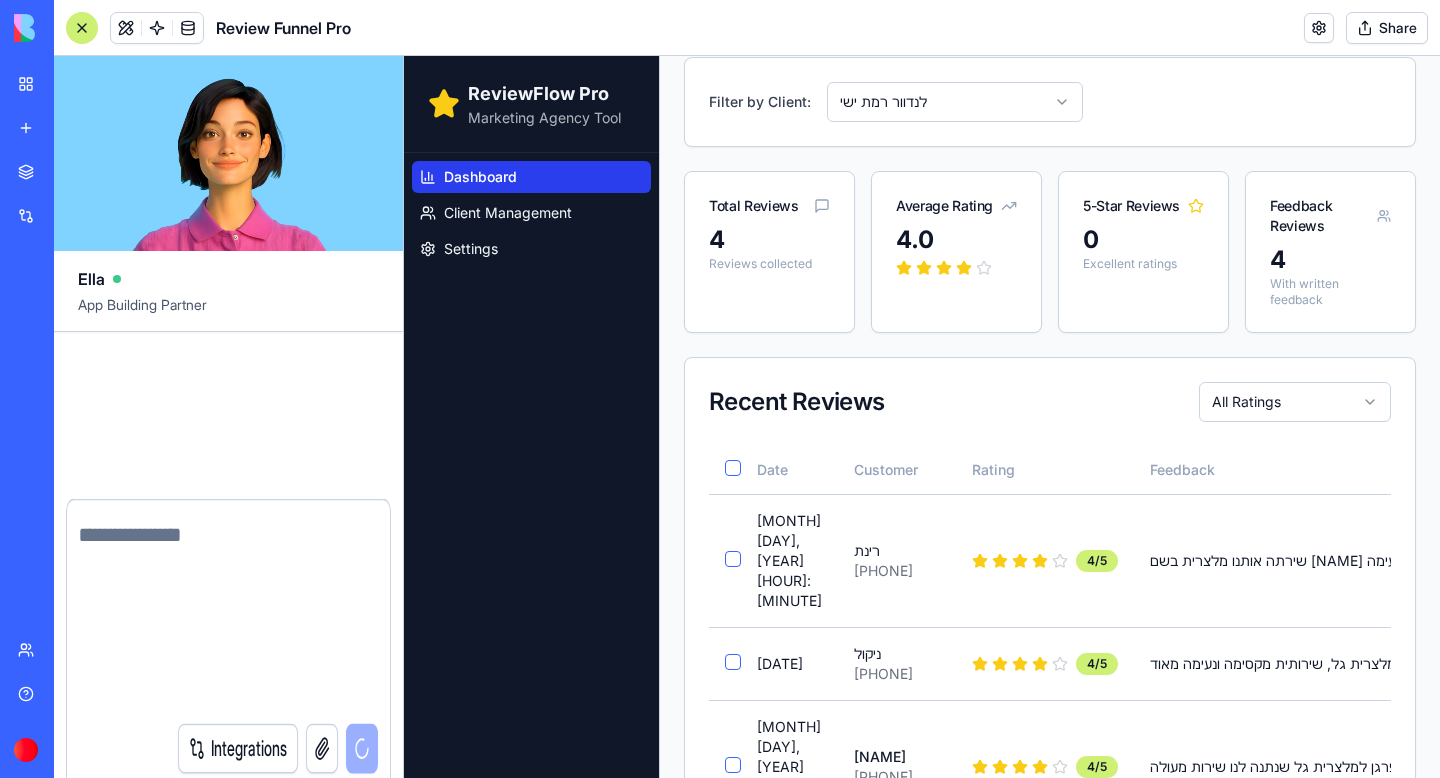 scroll, scrollTop: 105257, scrollLeft: 0, axis: vertical 